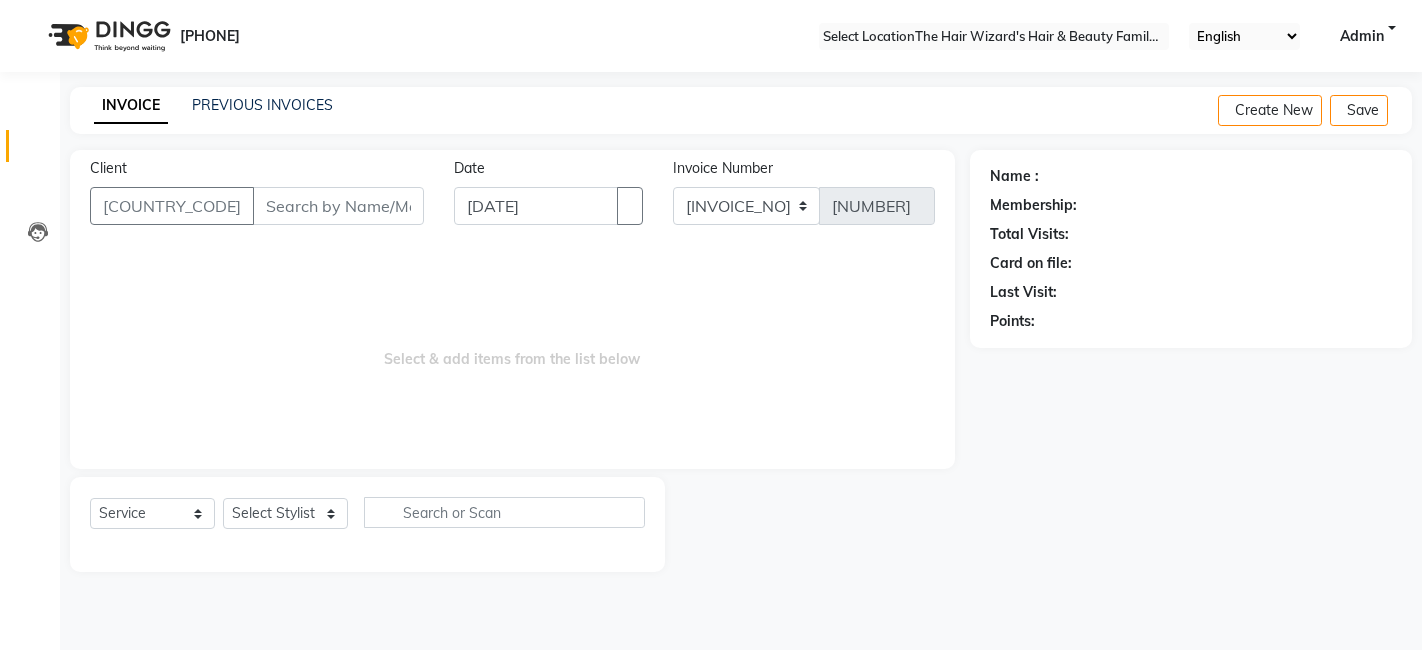 scroll, scrollTop: 0, scrollLeft: 0, axis: both 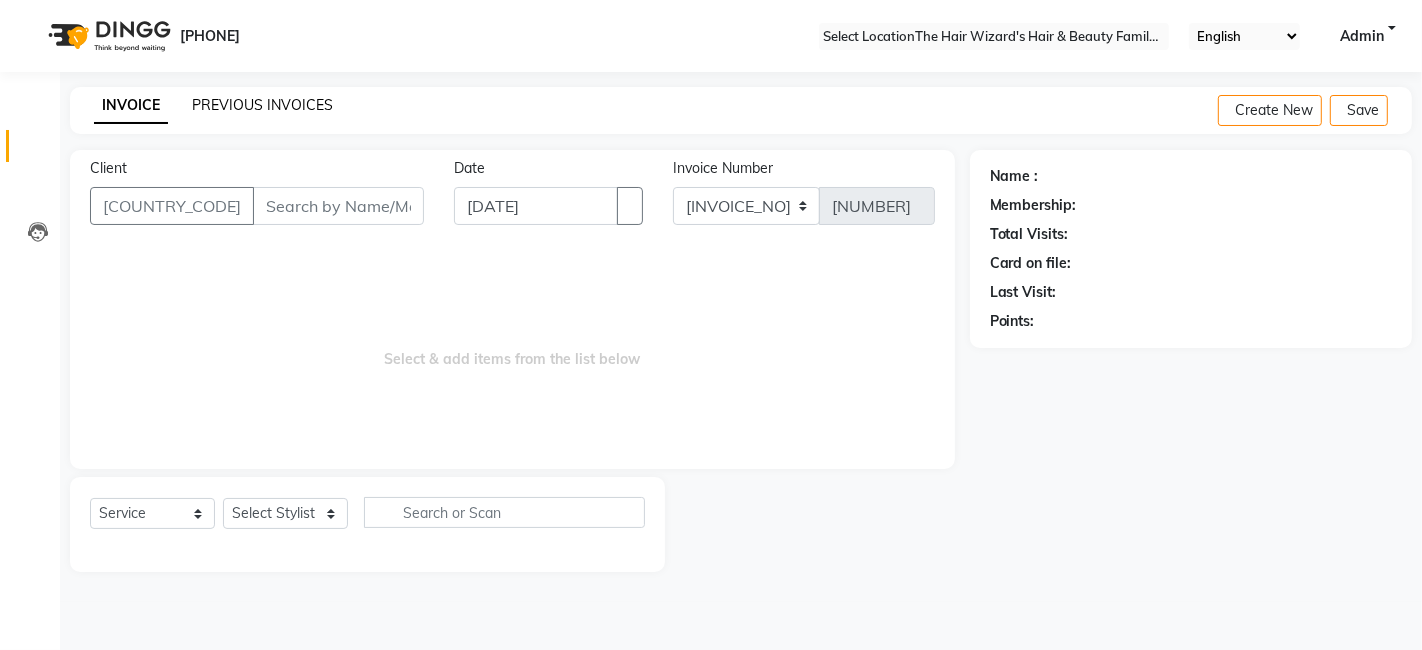 click on "PREVIOUS INVOICES" at bounding box center (262, 105) 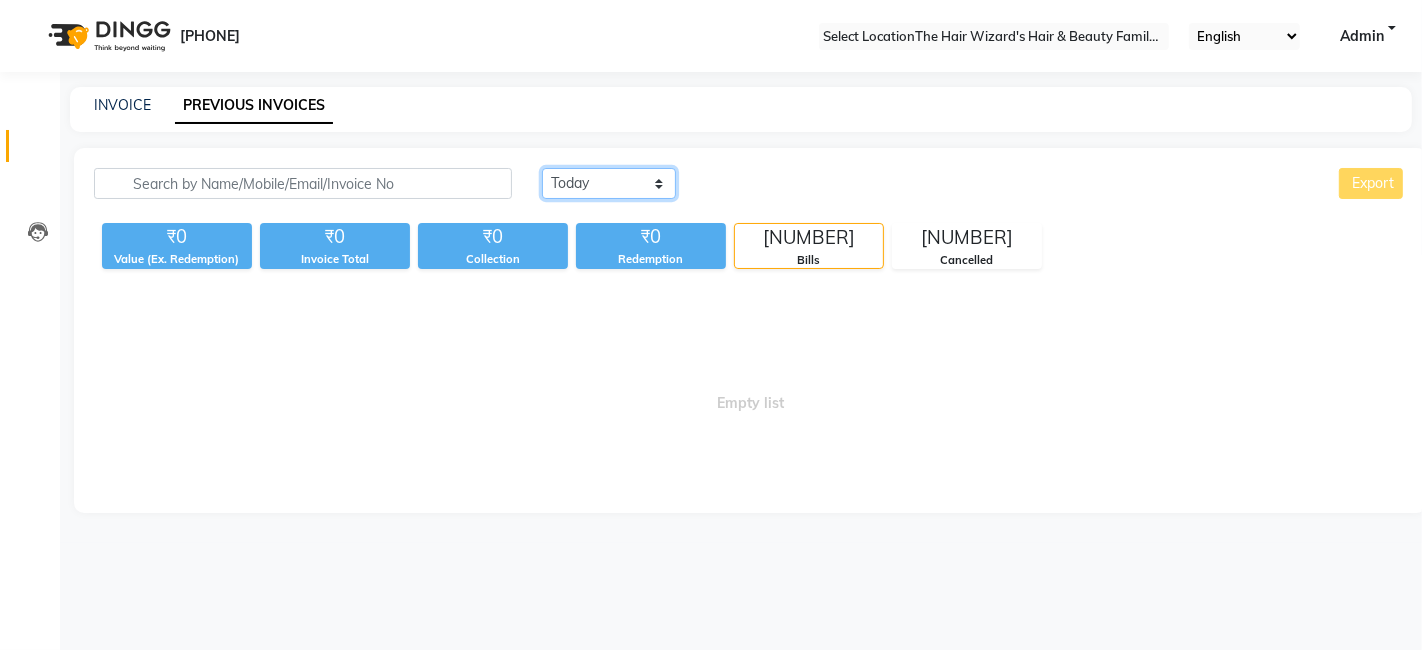 click on "Today Yesterday Custom Range" at bounding box center (609, 183) 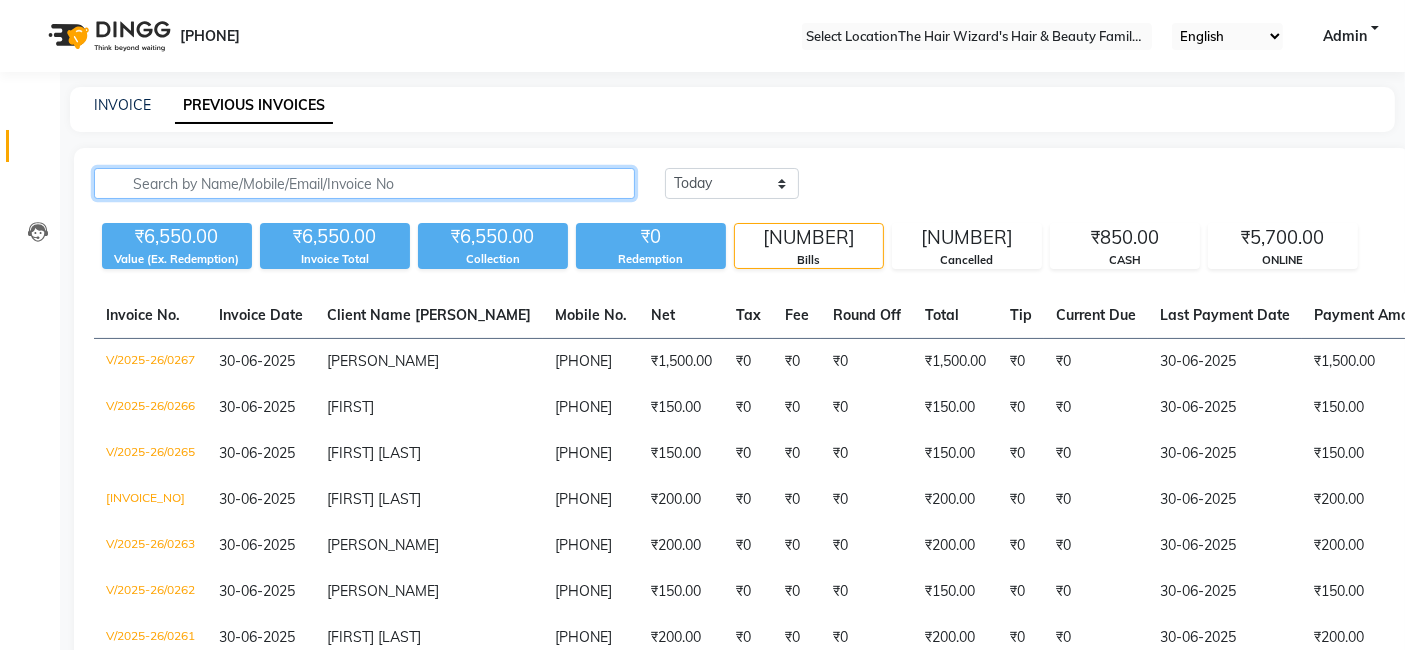 click at bounding box center [364, 183] 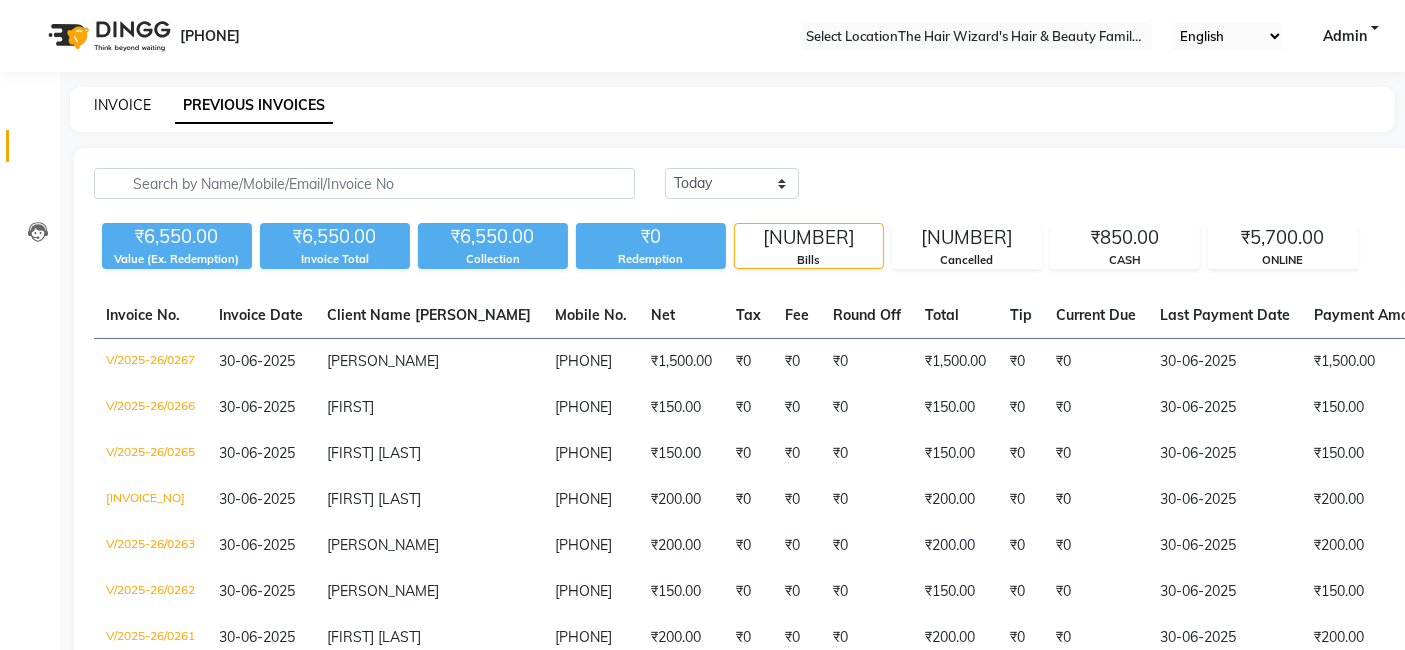 click on "INVOICE" at bounding box center (122, 105) 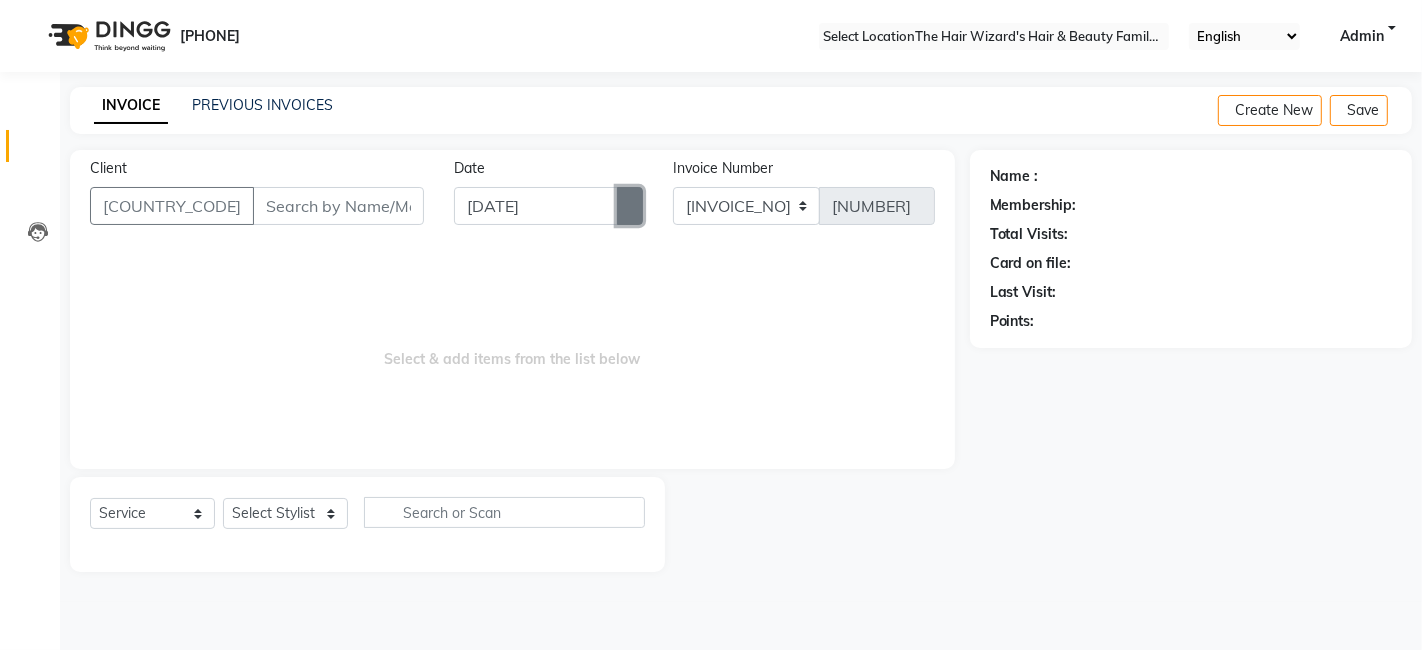 click at bounding box center [630, 206] 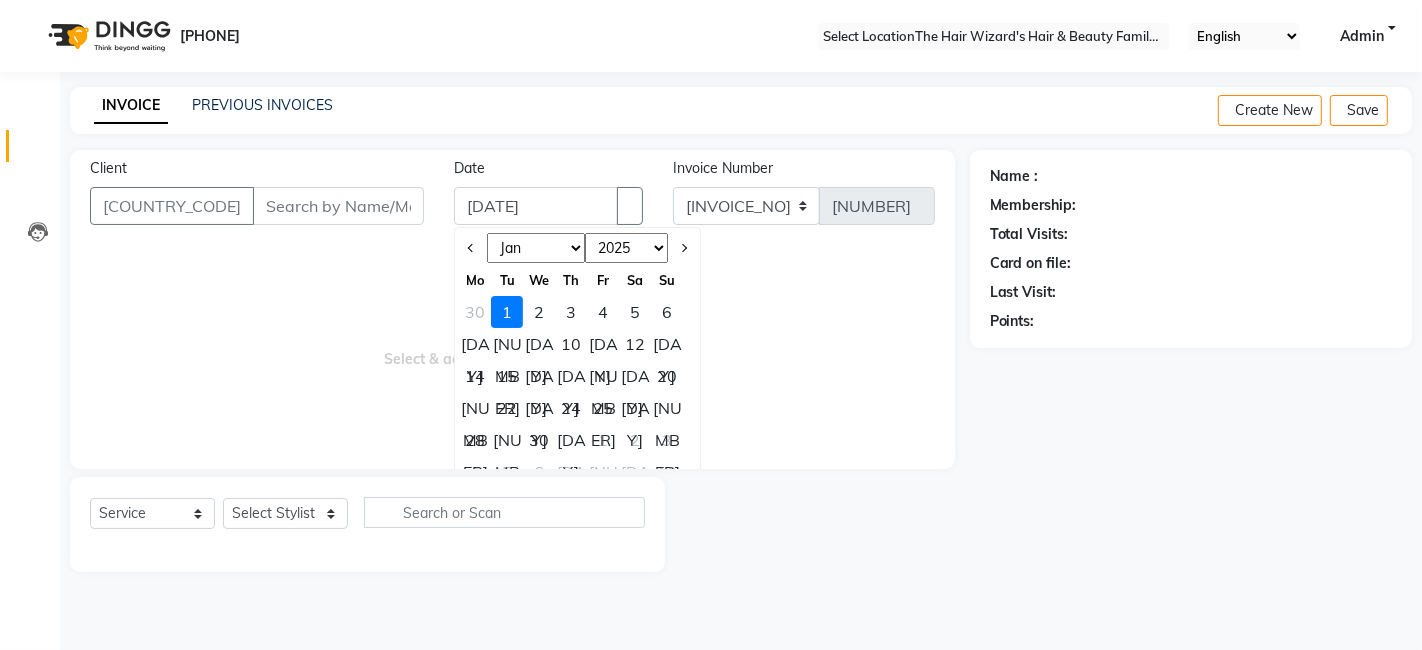 click on "[MONTHS]" at bounding box center (536, 248) 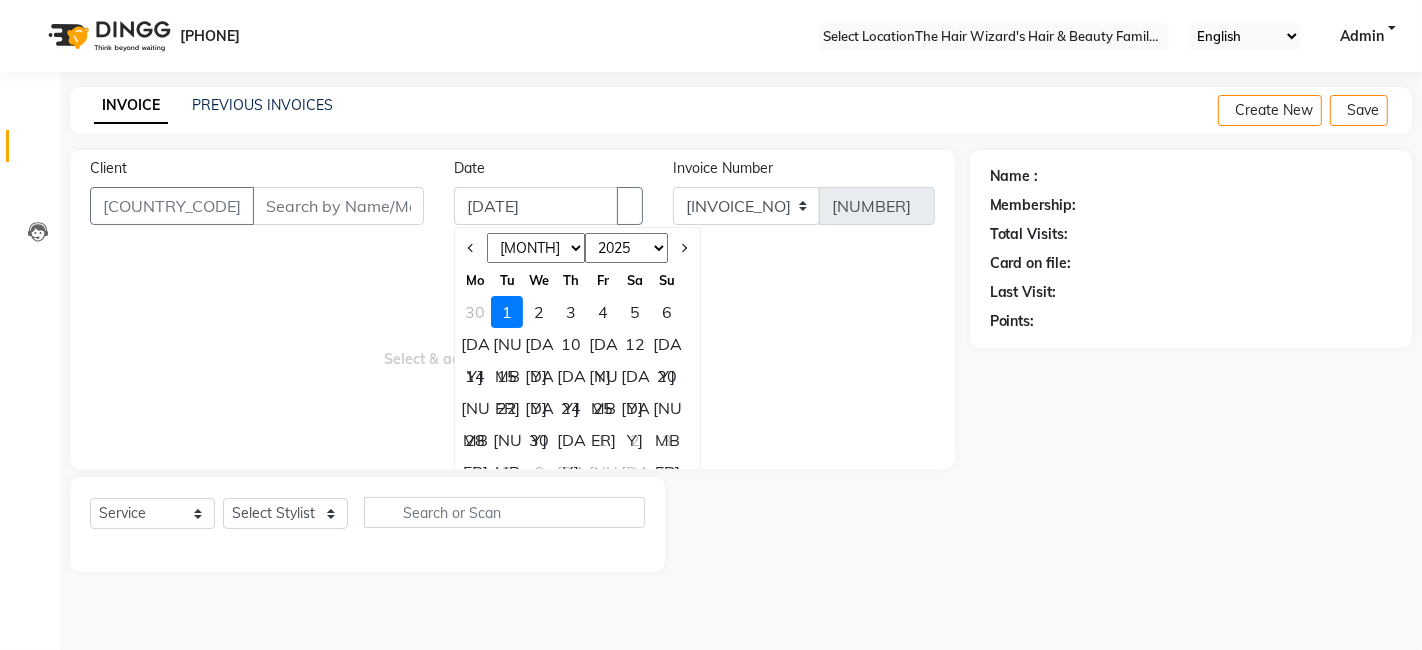 click on "[MONTHS]" at bounding box center [536, 248] 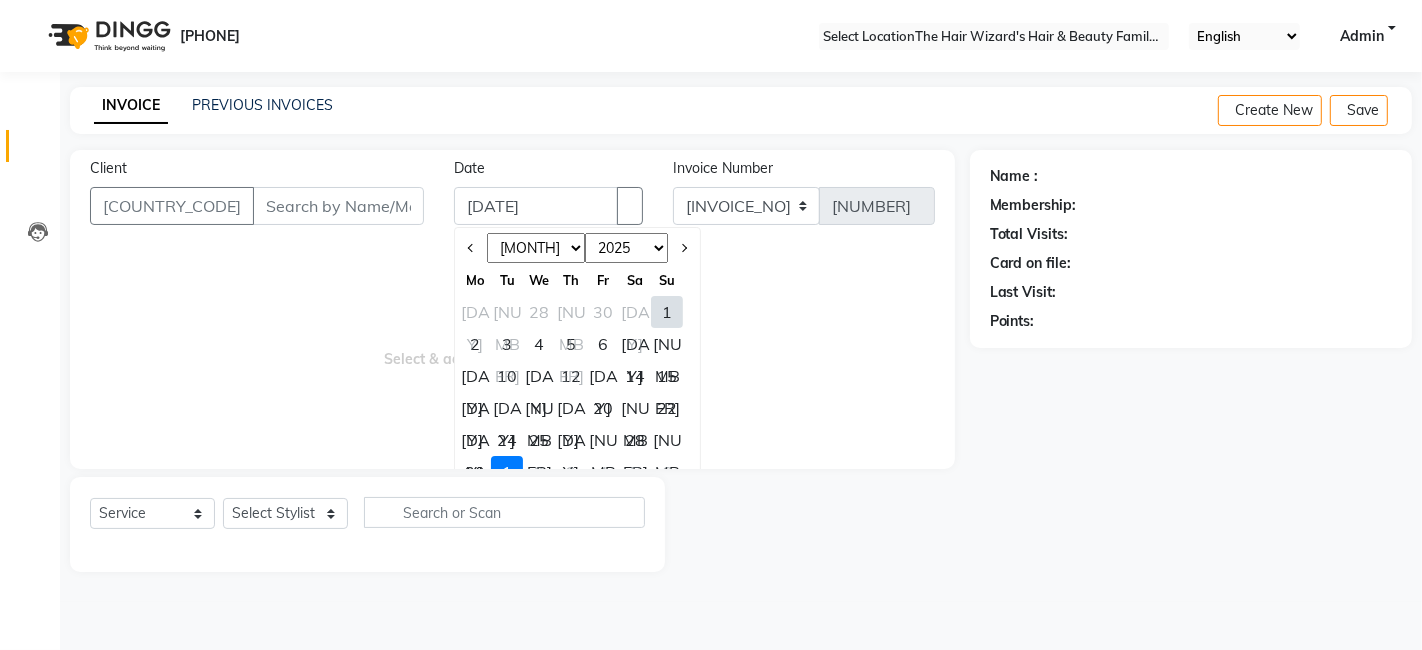 click on "30" at bounding box center [475, 472] 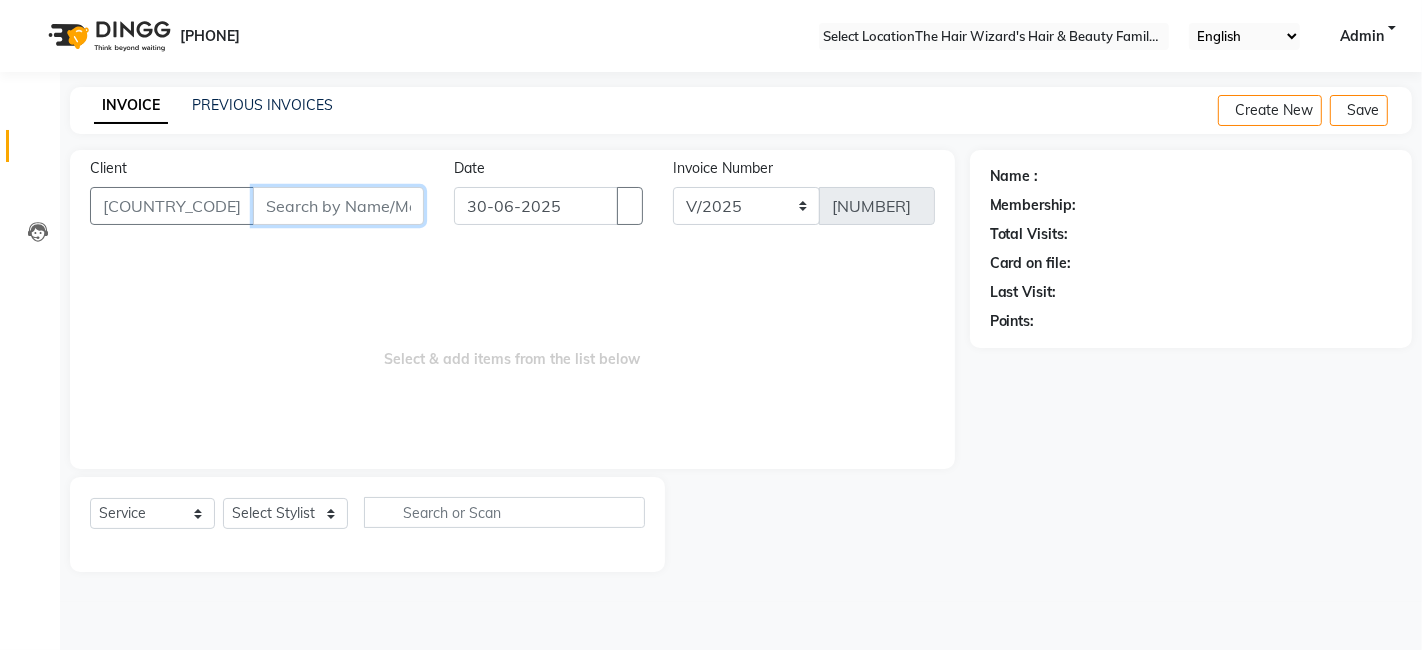 click on "Client" at bounding box center (338, 206) 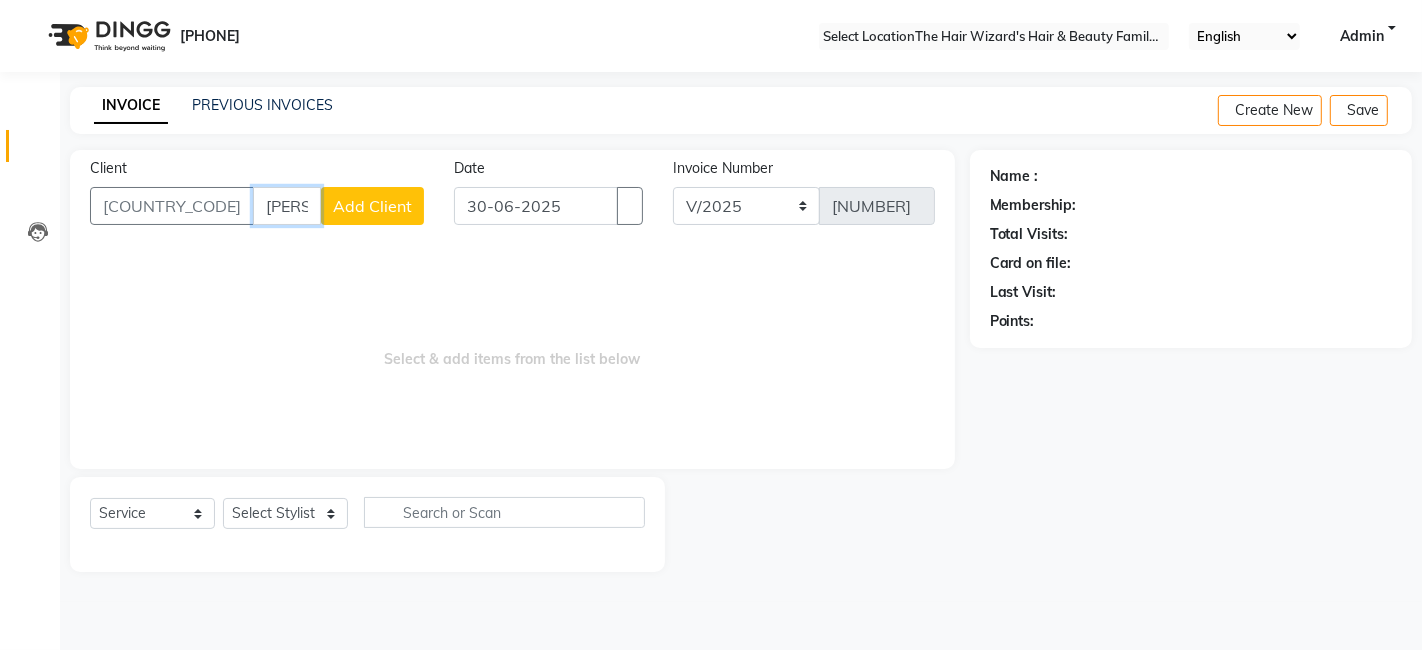 type on "[PERSON_NAME]" 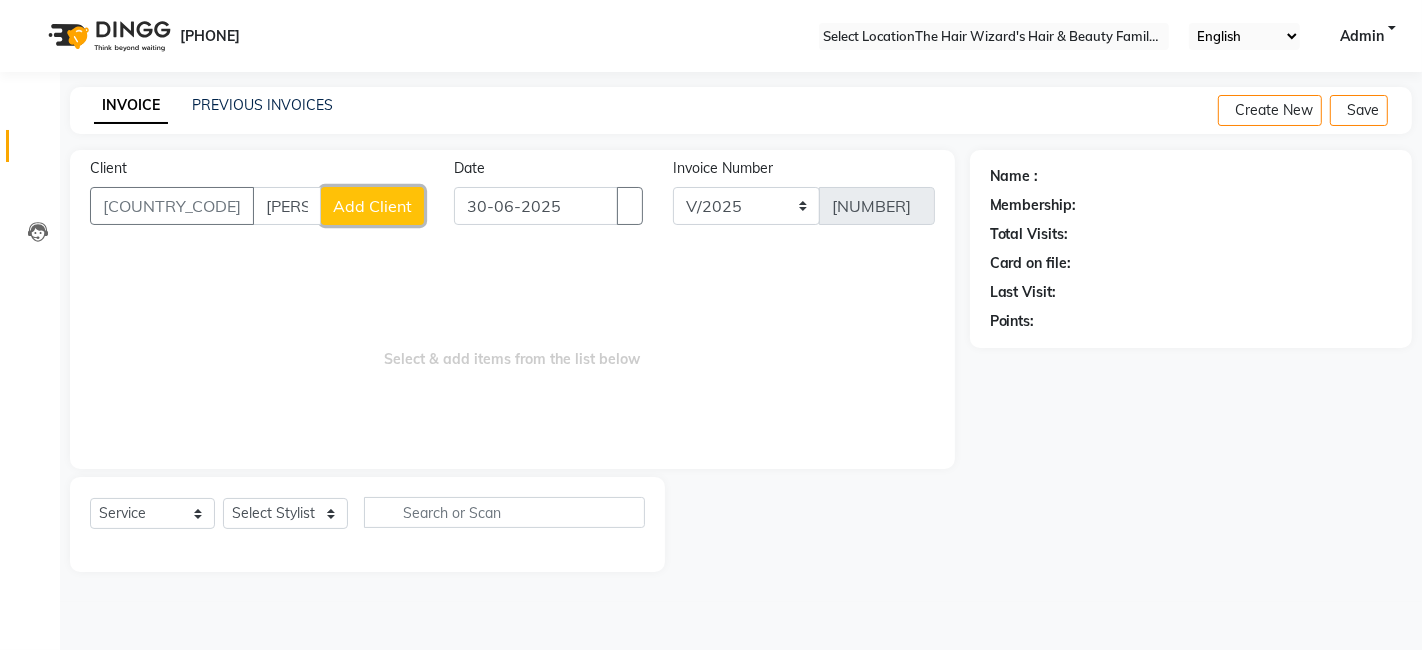 click on "Add Client" at bounding box center (372, 206) 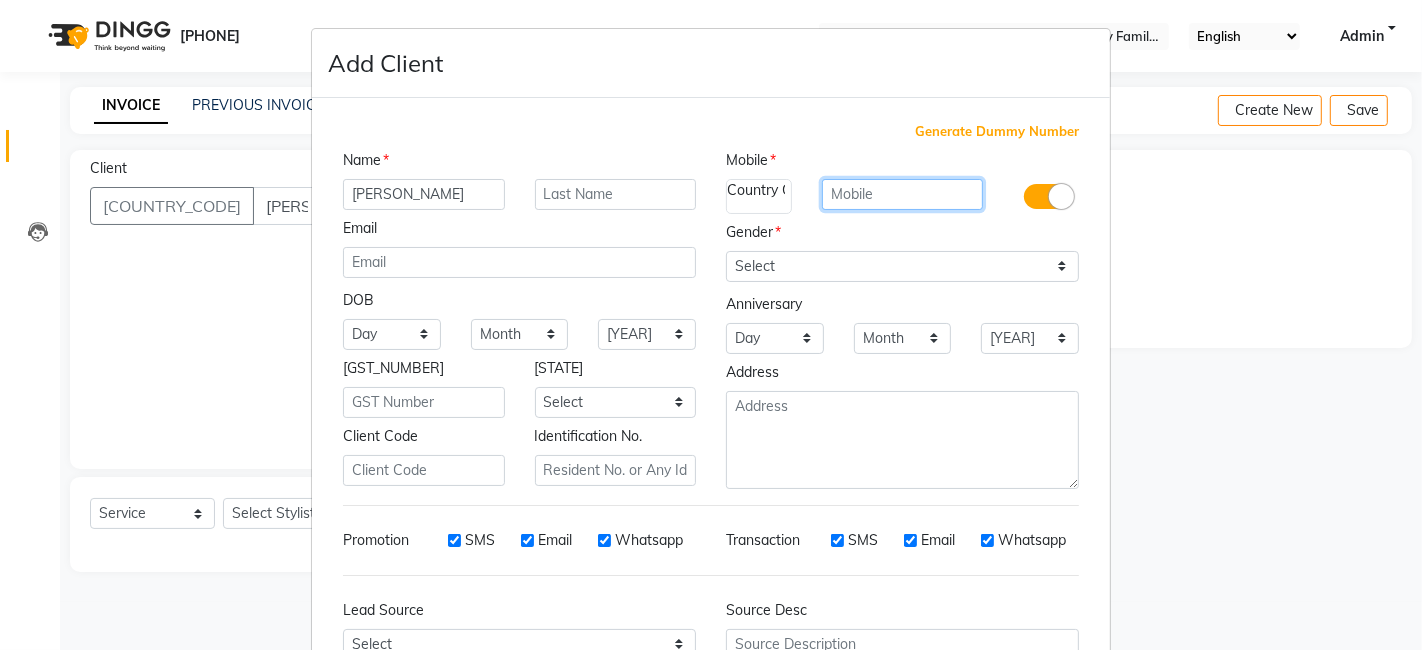 click at bounding box center [903, 194] 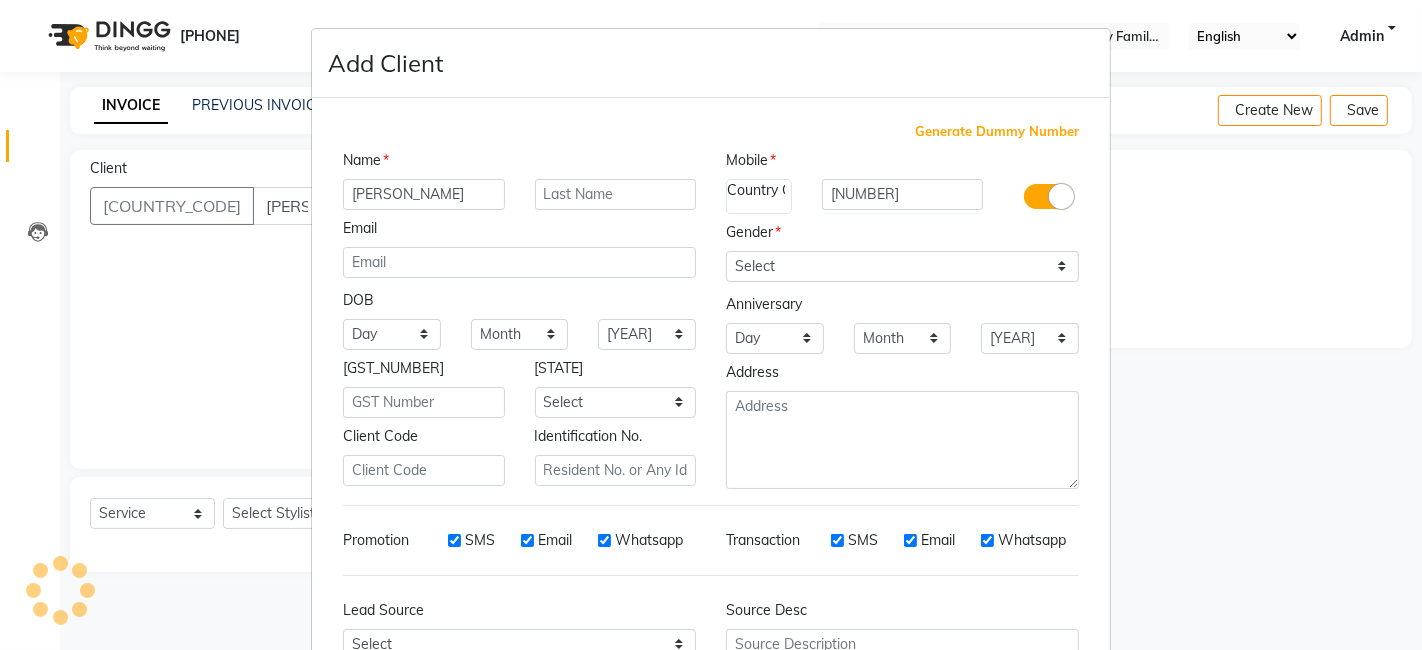 click on "Mobile" at bounding box center [519, 164] 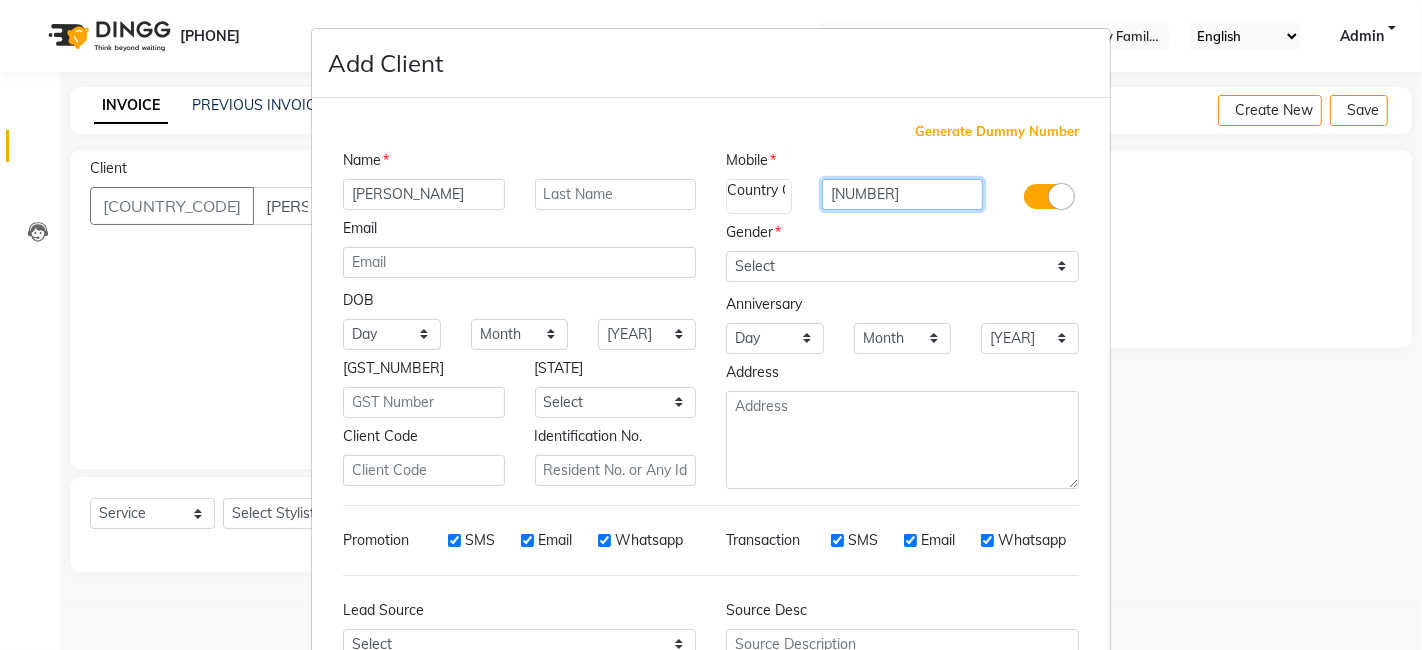 click on "[NUMBER]" at bounding box center [903, 194] 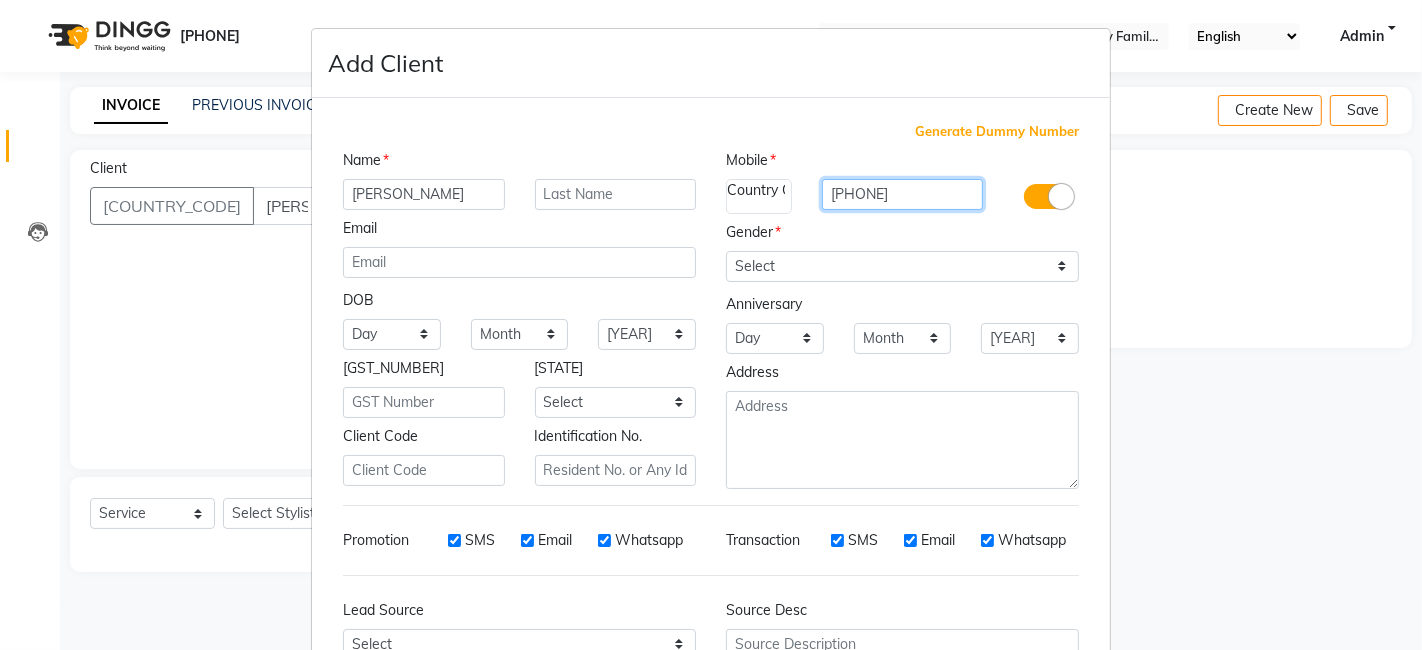 type on "[PHONE]" 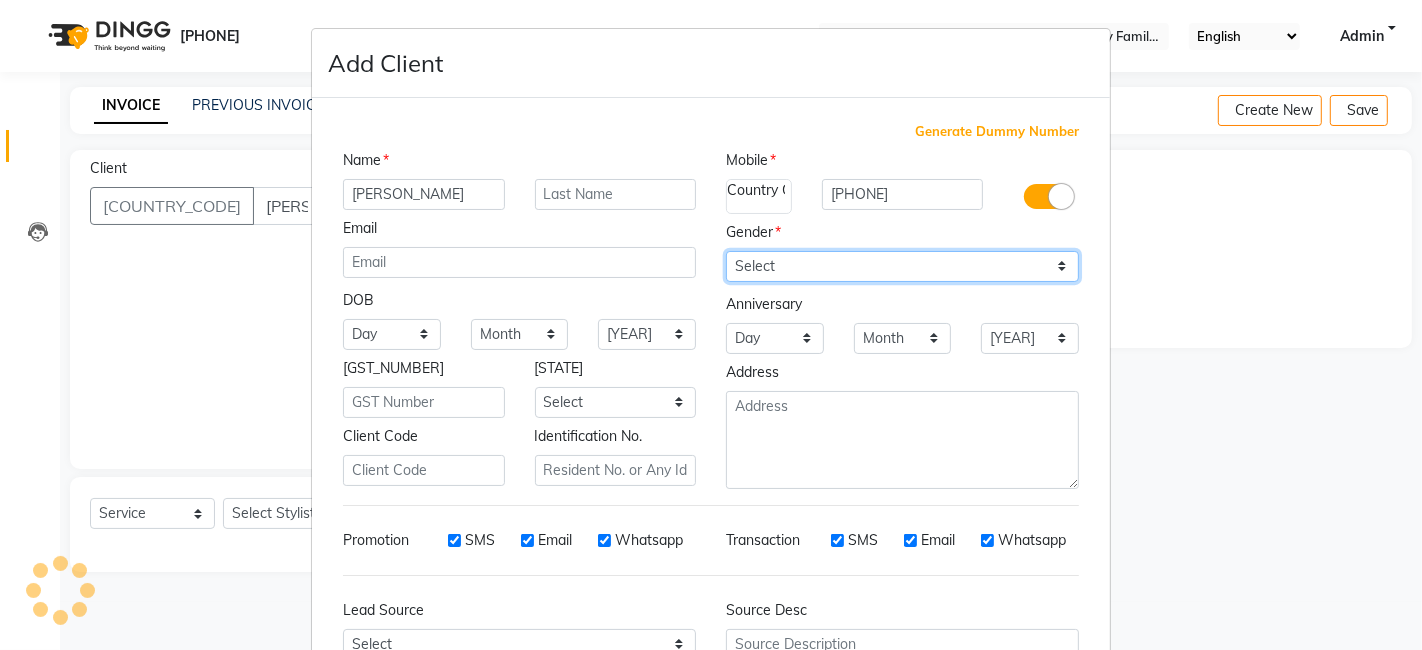 click on "Select Male Female Other Prefer Not To Say" at bounding box center [902, 266] 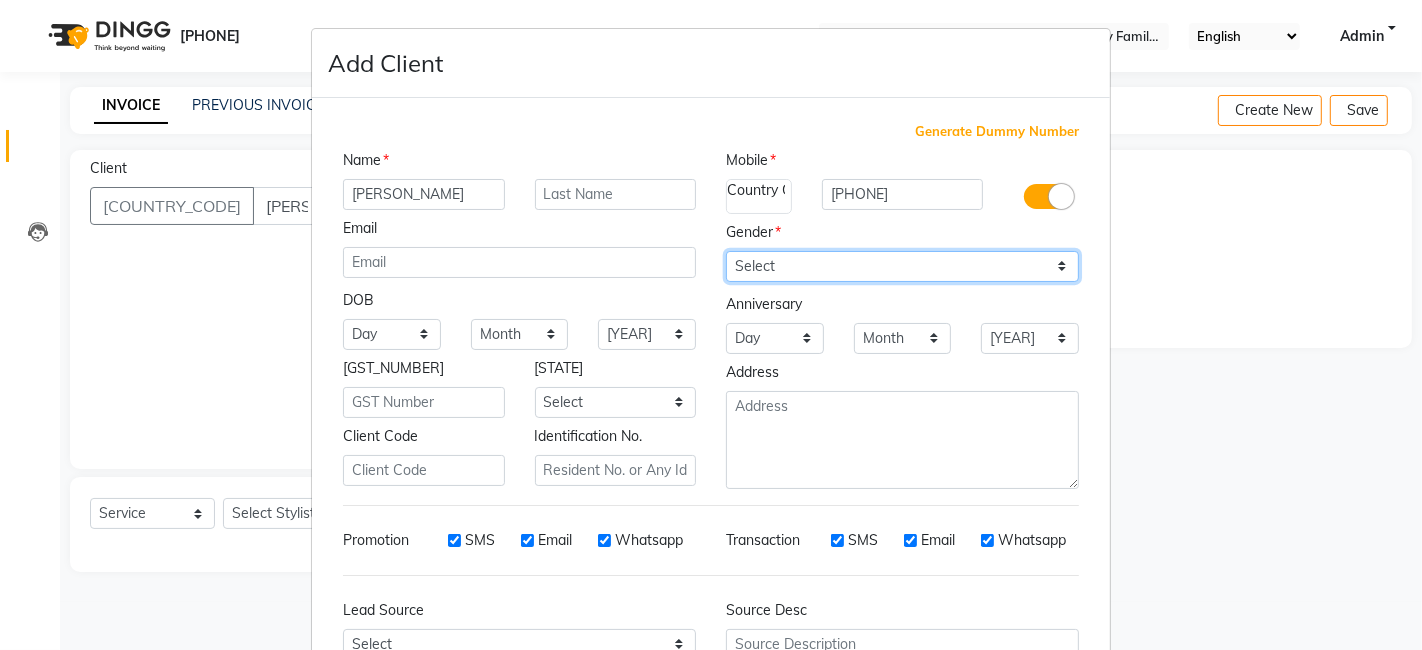 select on "male" 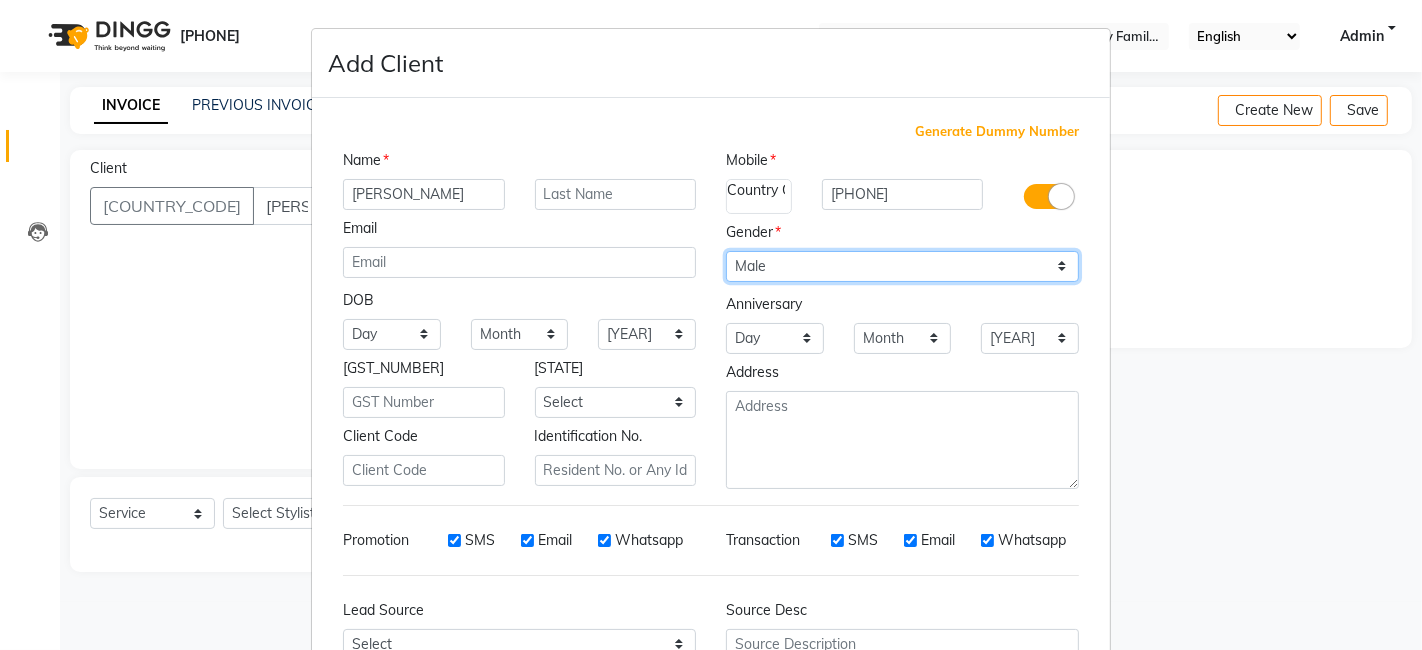 click on "Select Male Female Other Prefer Not To Say" at bounding box center (902, 266) 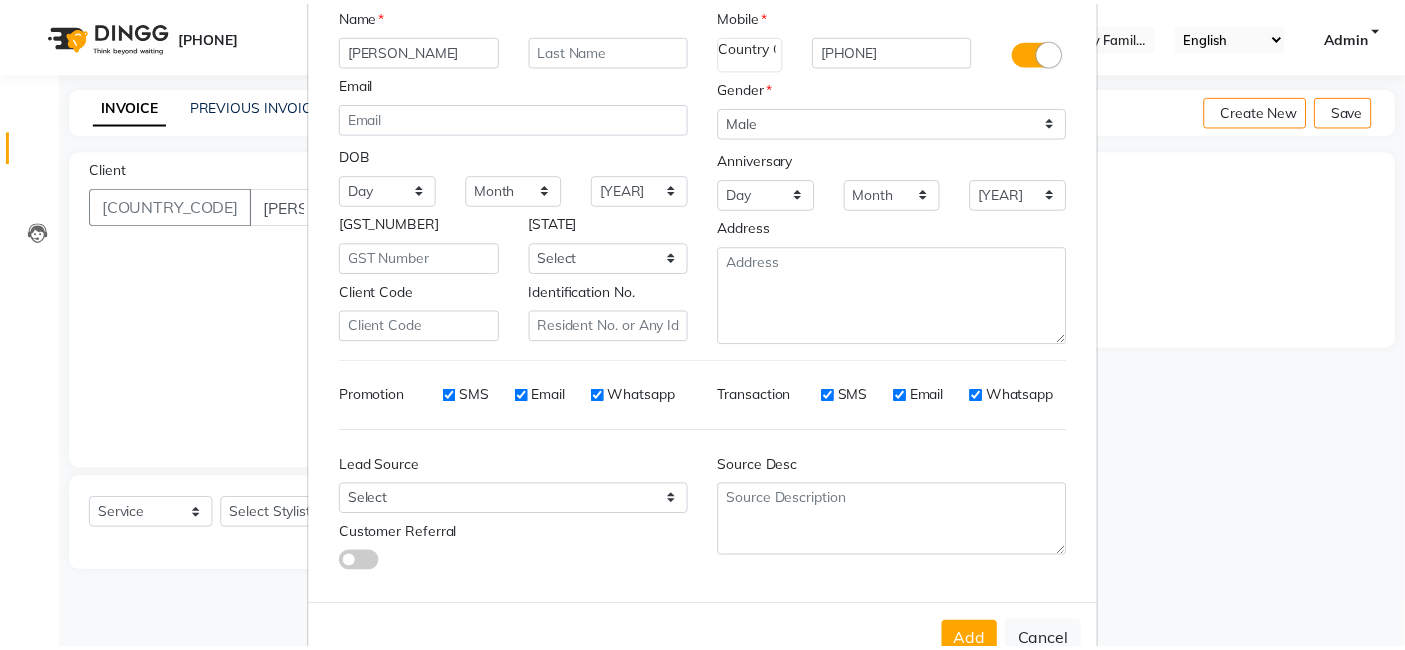scroll, scrollTop: 197, scrollLeft: 0, axis: vertical 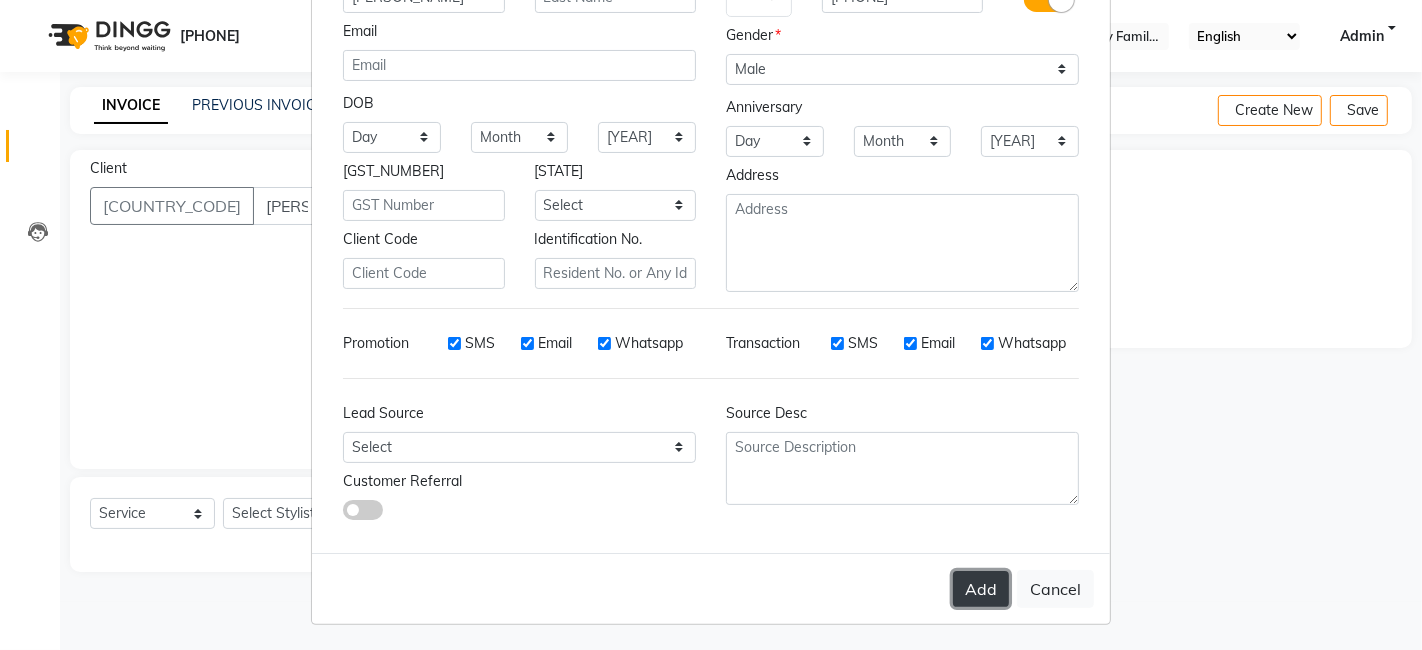 click on "Add" at bounding box center (981, 589) 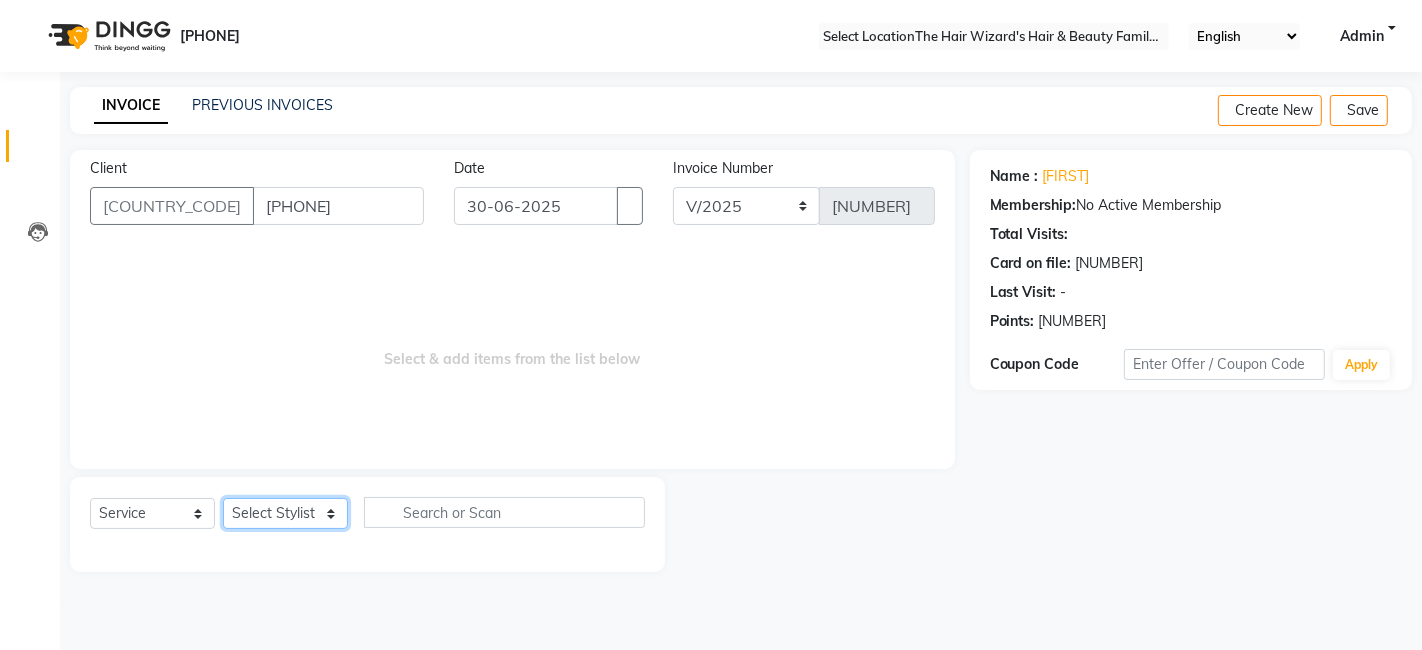 click on "Select Stylist Abdul Rehman Fahim Ansari Helena Manoj Salvi Jishan Ali MOHD FAIZ Rubina Sakshi Babar Suhail Ali WIZARDS" at bounding box center (285, 513) 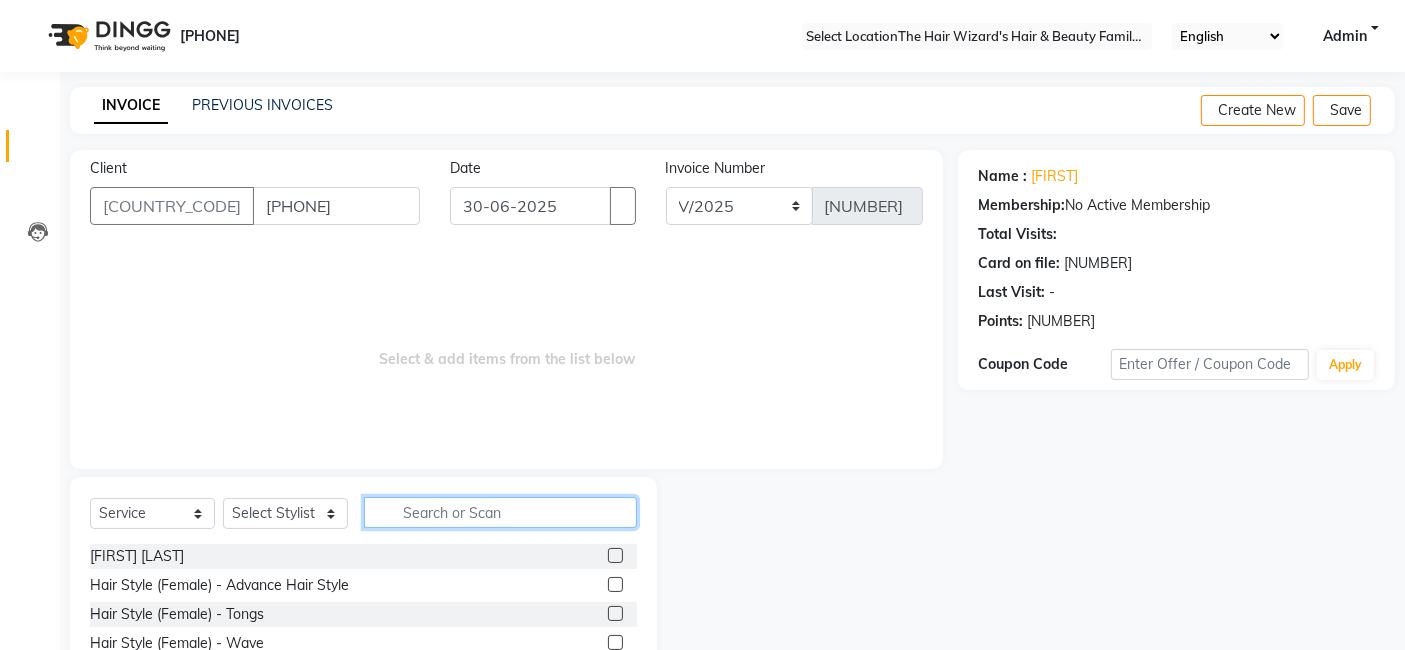 click at bounding box center (500, 512) 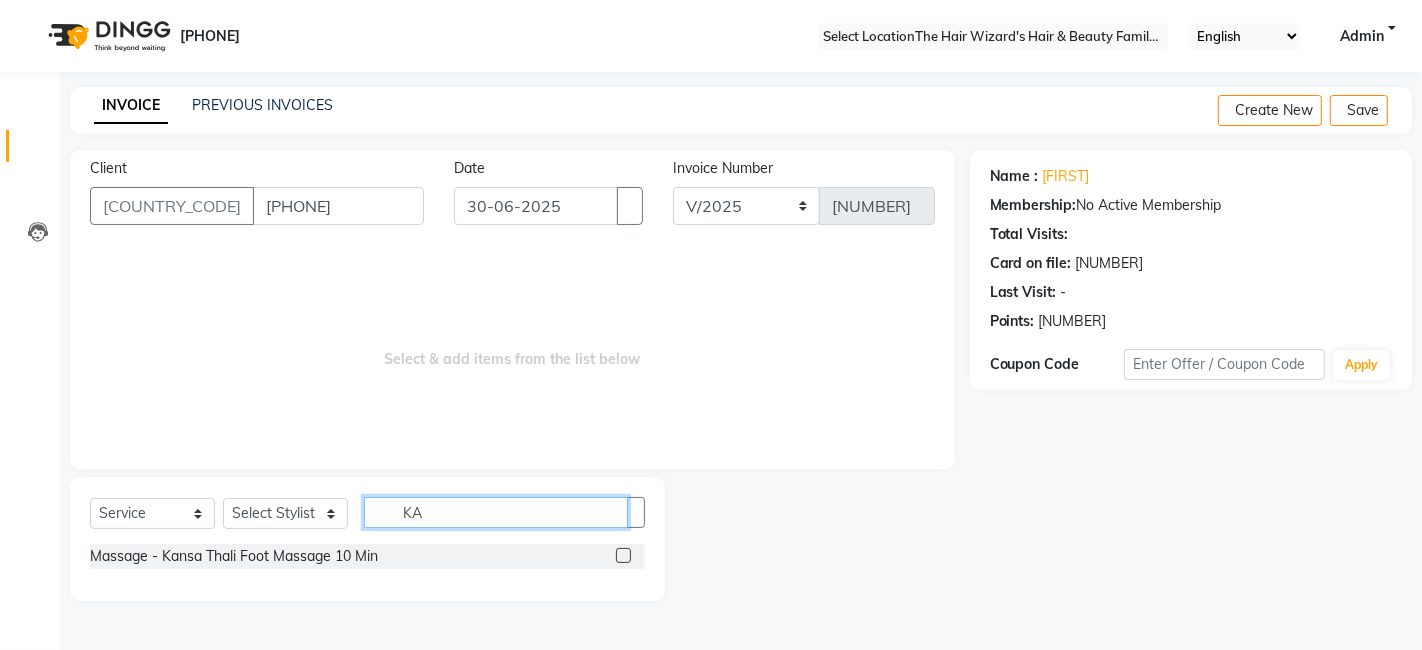 type on "KA" 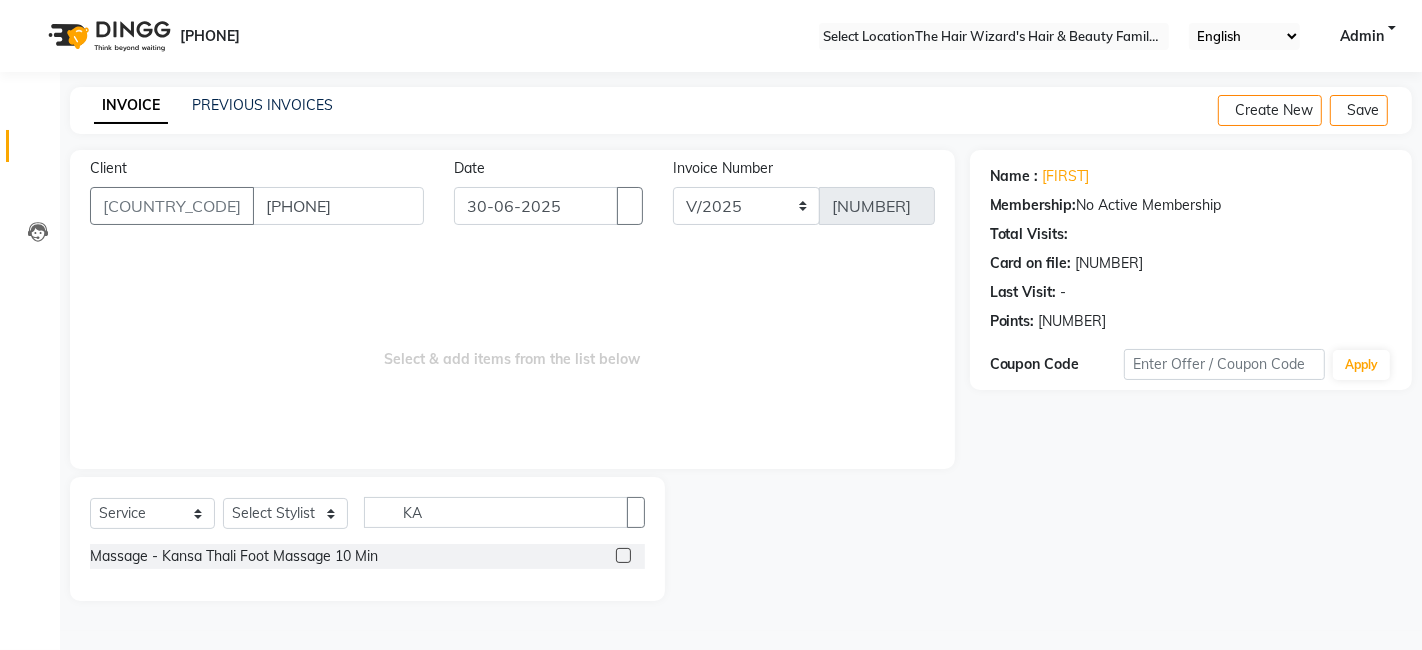 click at bounding box center [623, 555] 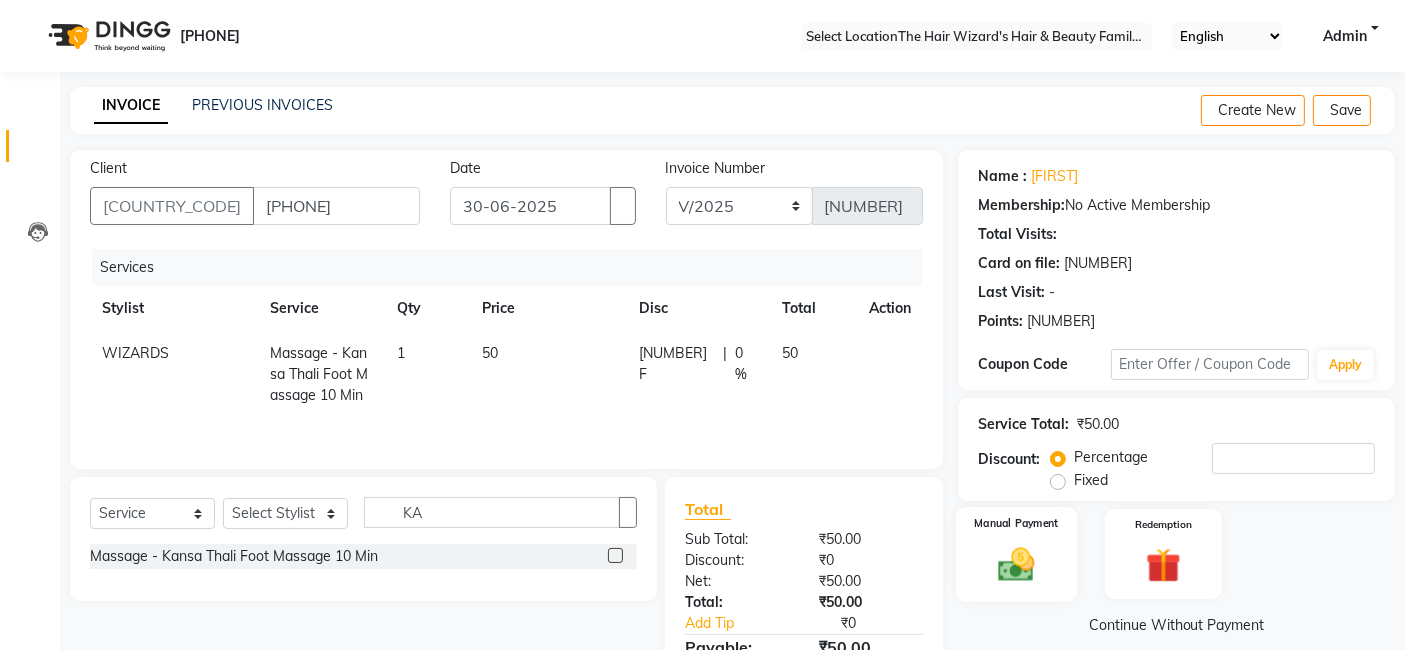click on "Manual Payment" at bounding box center [1017, 523] 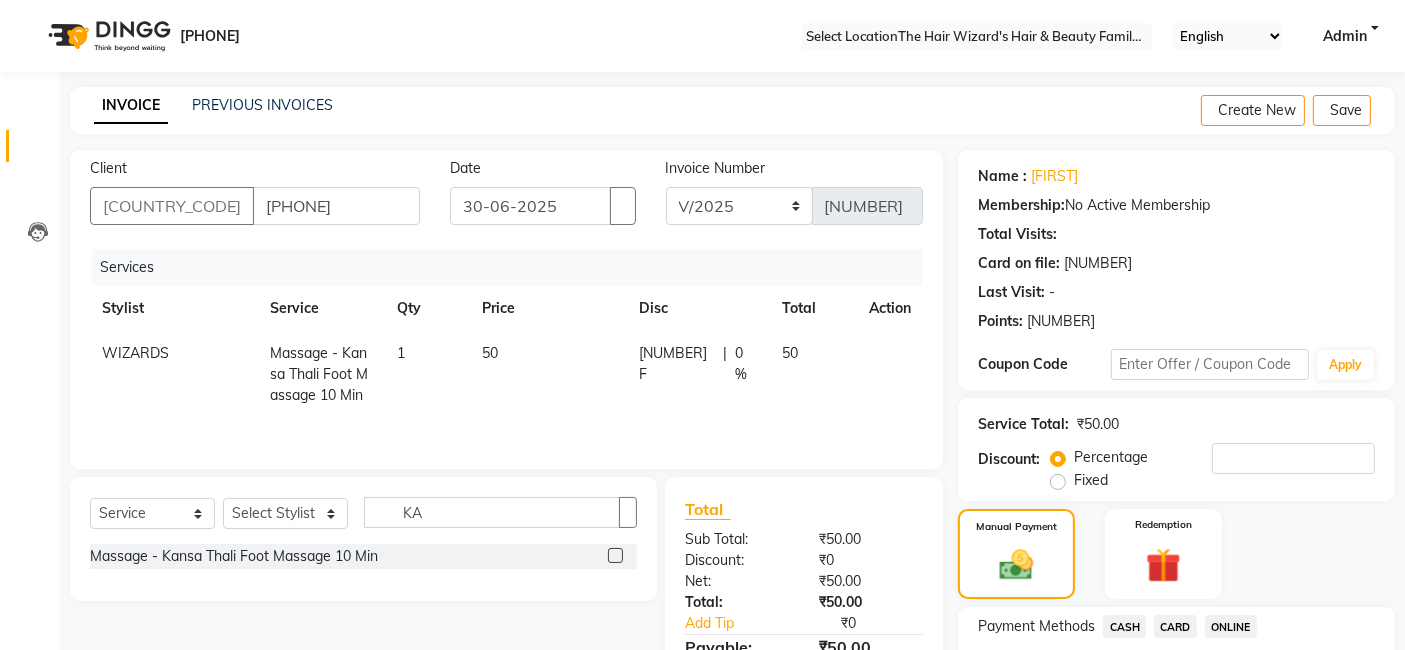 click on "CASH" at bounding box center [1124, 626] 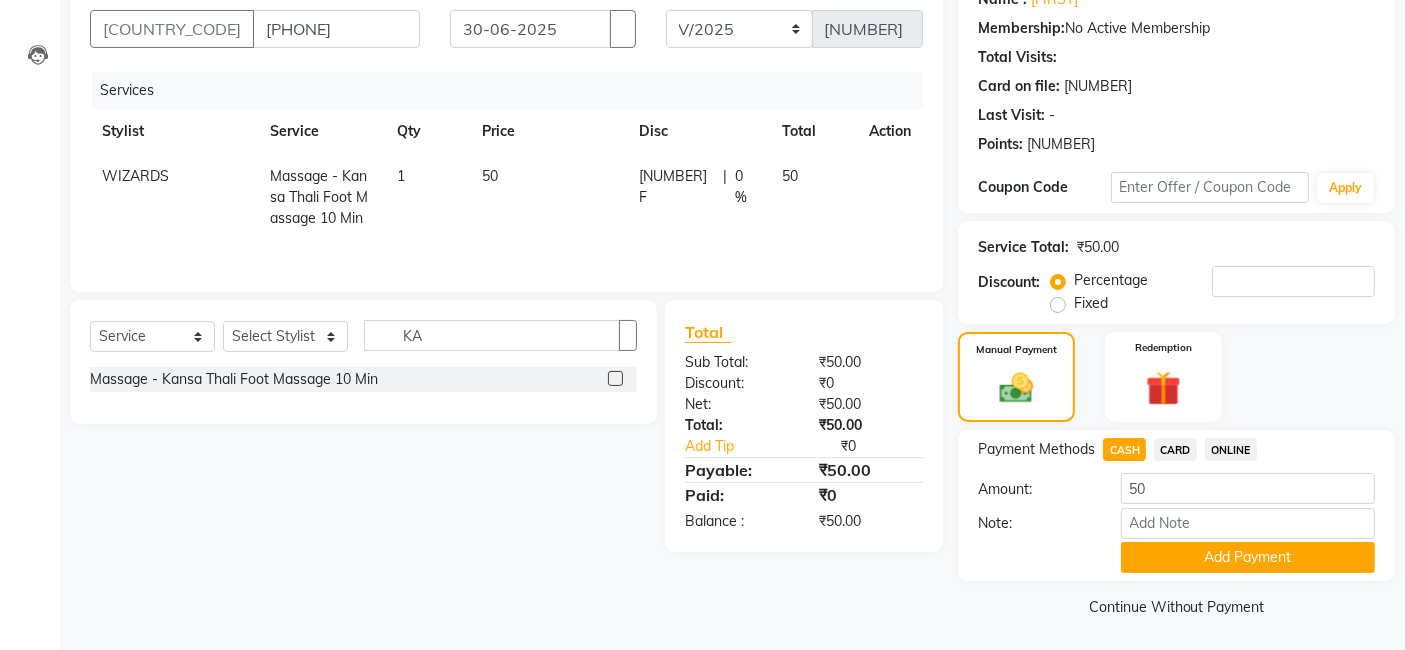 scroll, scrollTop: 182, scrollLeft: 0, axis: vertical 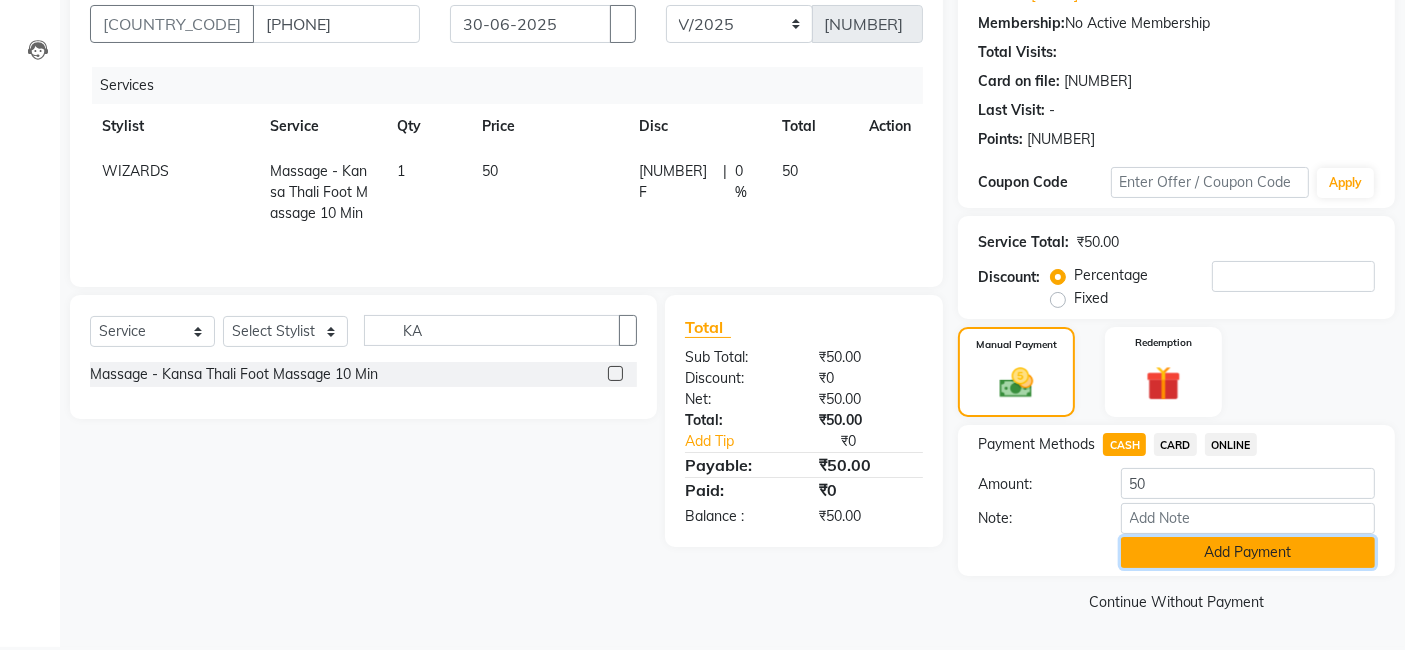 click on "Add Payment" at bounding box center [1248, 552] 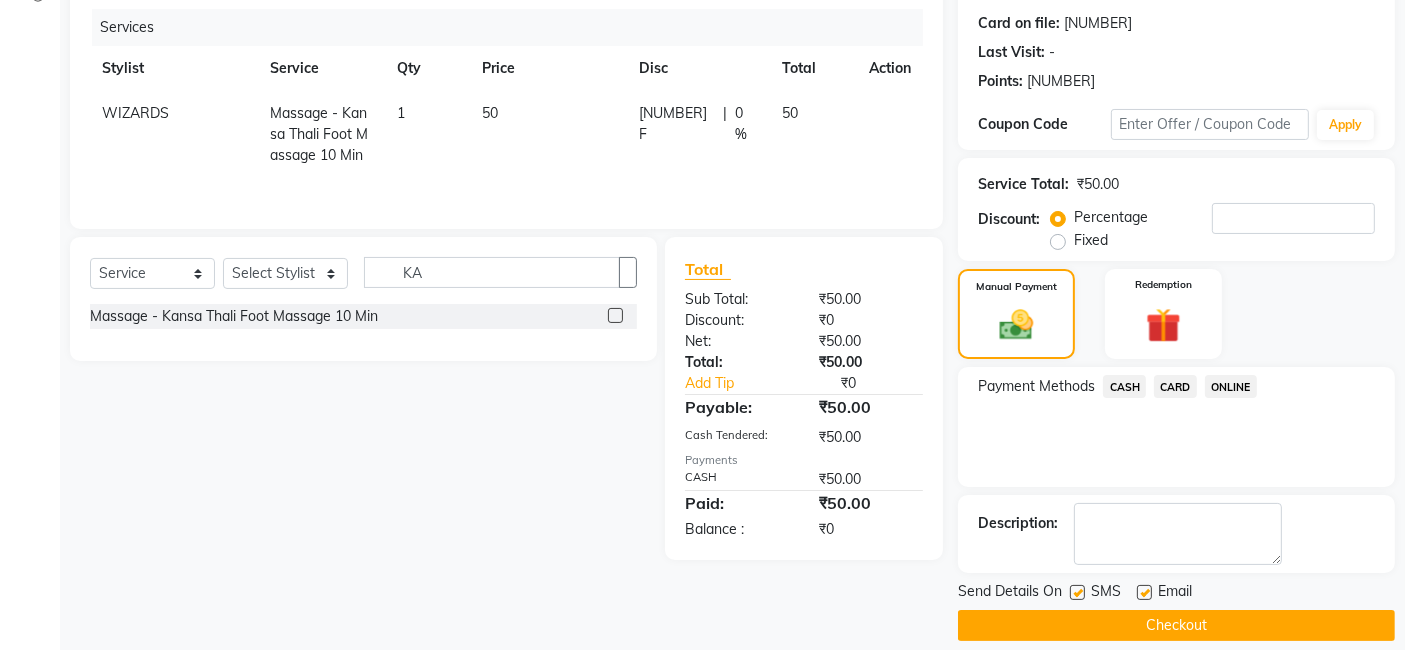 scroll, scrollTop: 266, scrollLeft: 0, axis: vertical 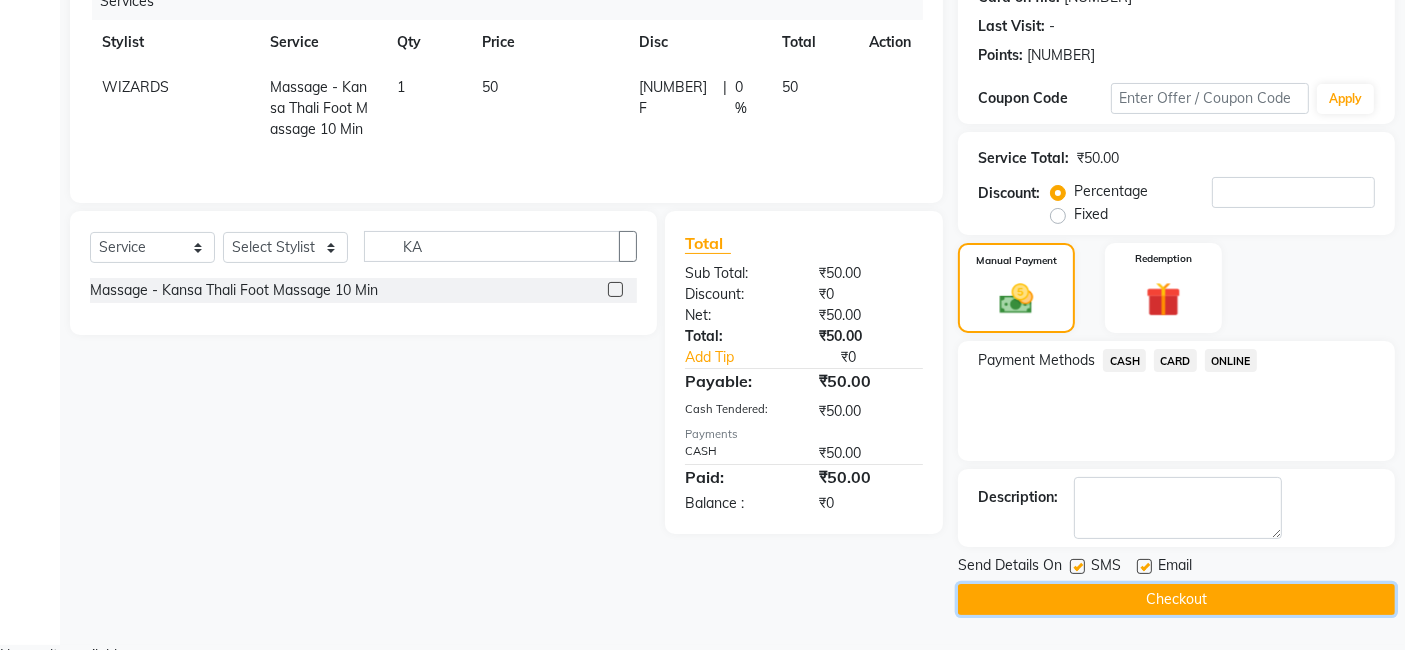 click on "Checkout" at bounding box center [1176, 599] 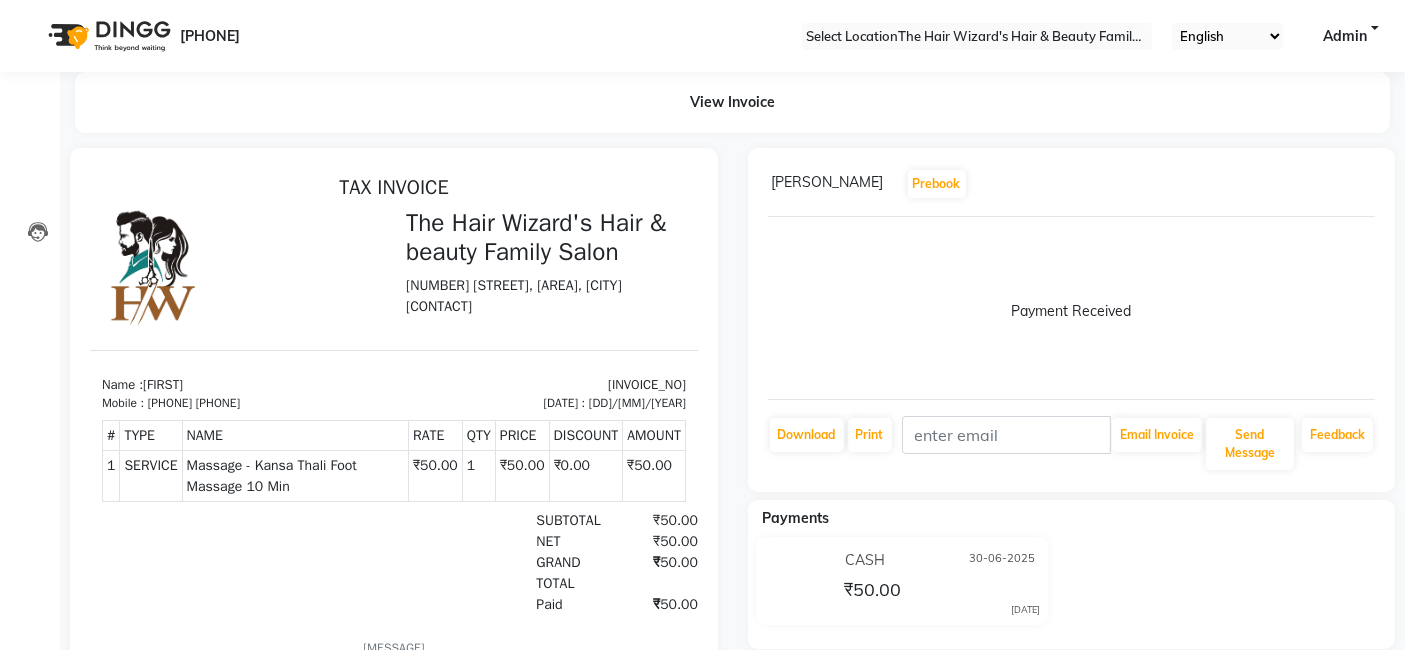 scroll, scrollTop: 0, scrollLeft: 0, axis: both 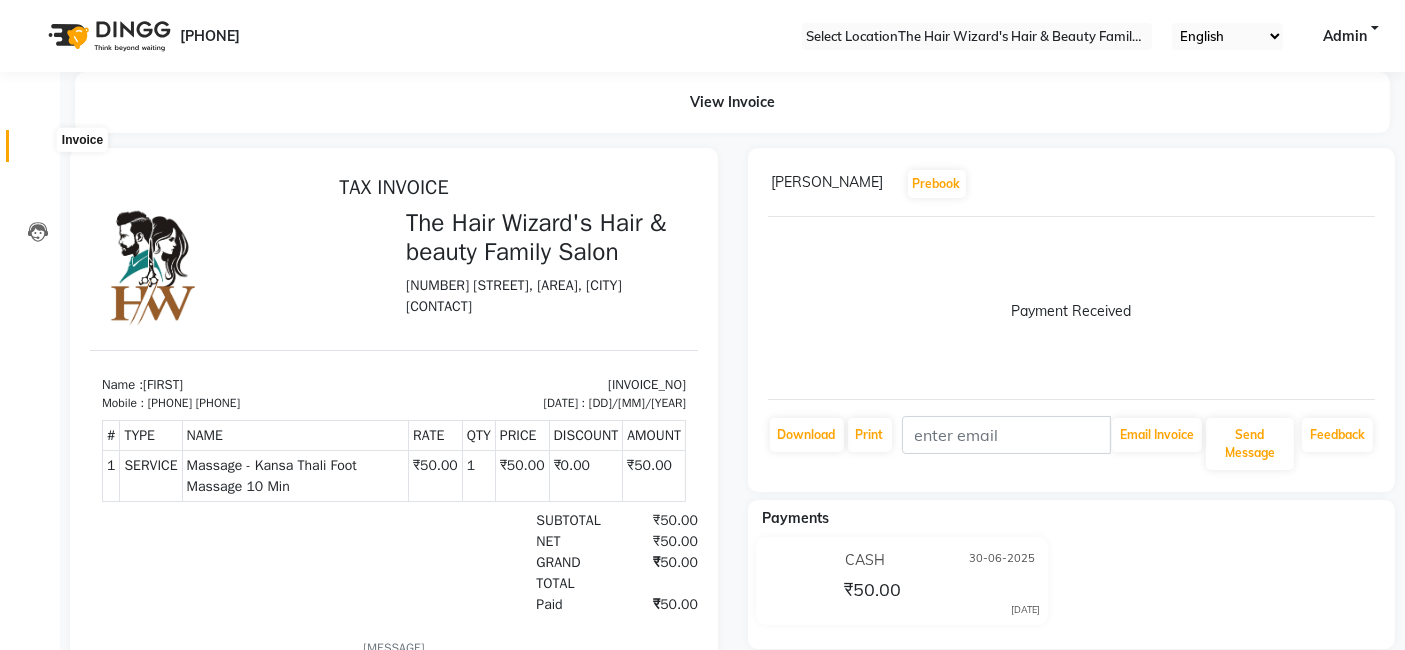 click at bounding box center (37, 151) 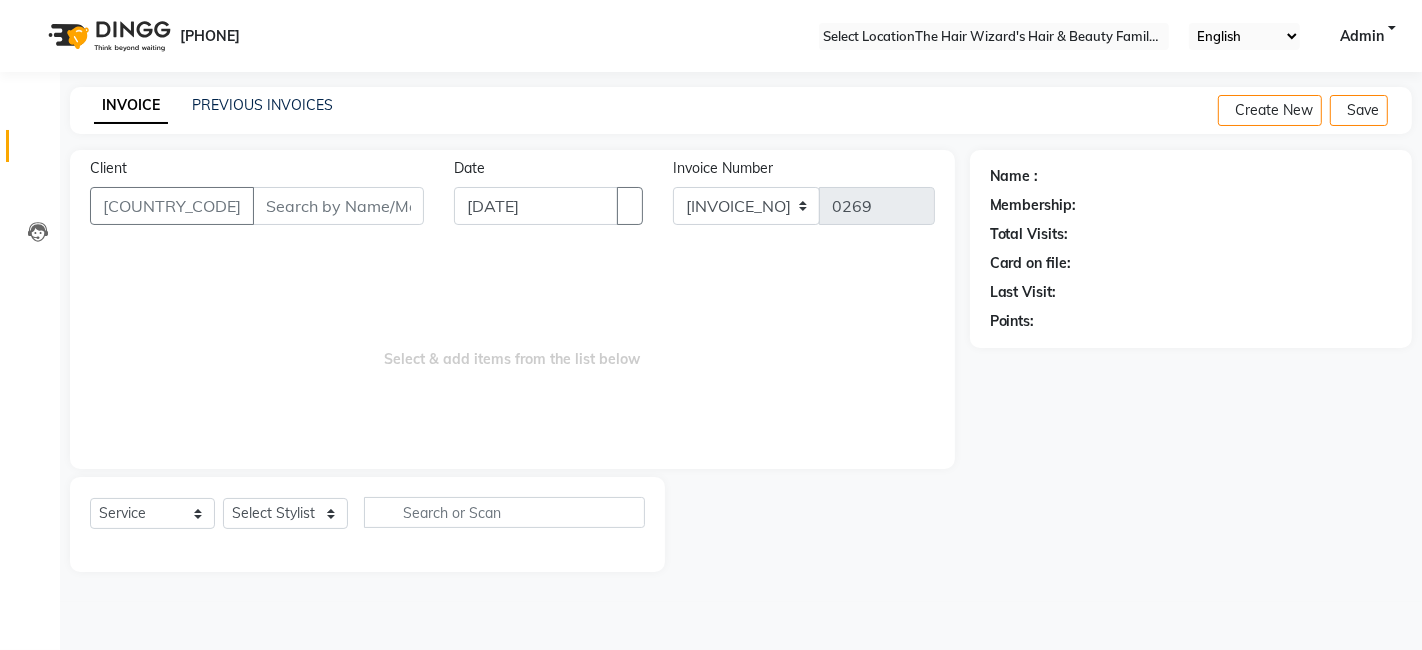 click on "INVOICE PREVIOUS INVOICES Create New   Save" at bounding box center (741, 110) 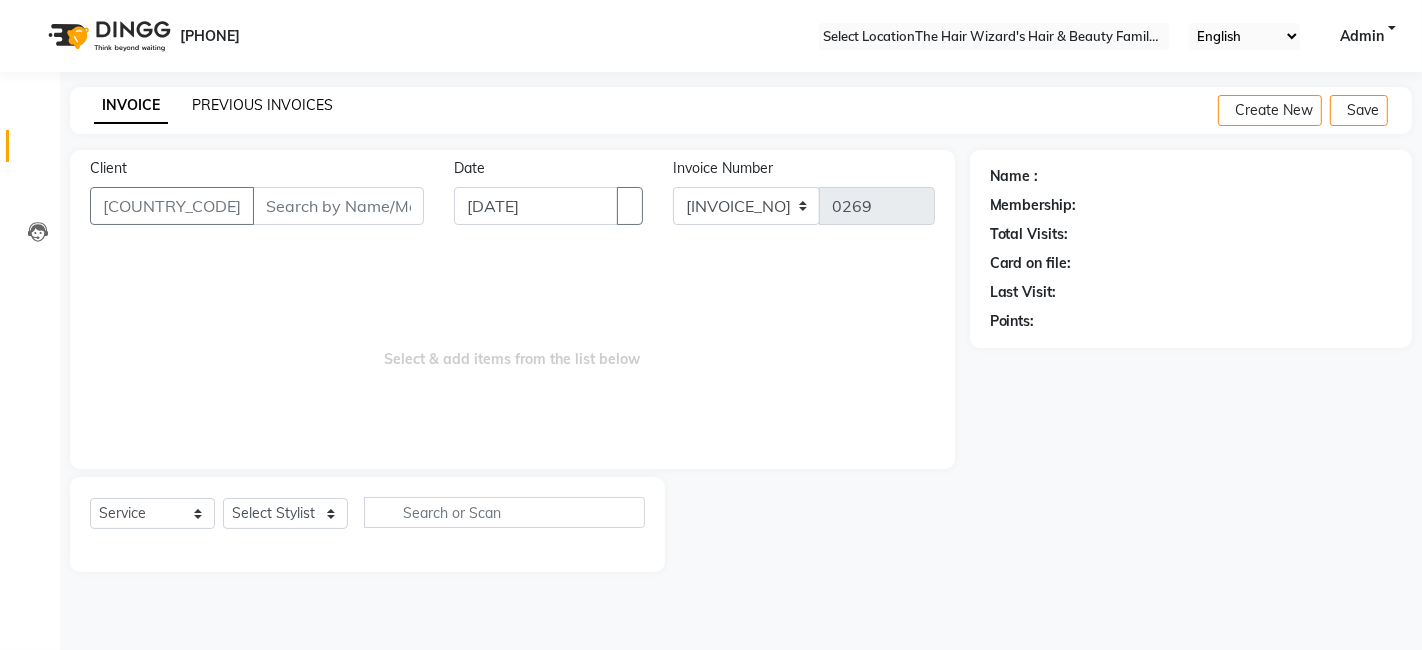 click on "PREVIOUS INVOICES" at bounding box center [262, 105] 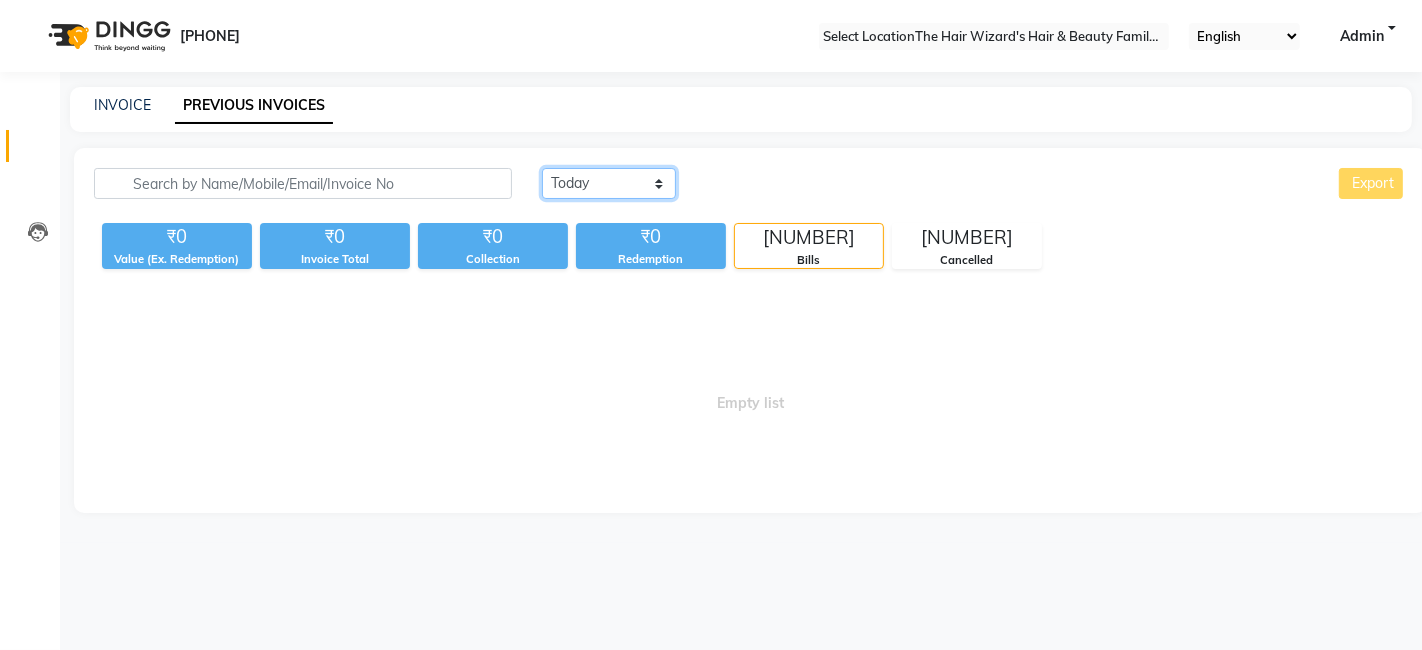 click on "Today Yesterday Custom Range" at bounding box center [609, 183] 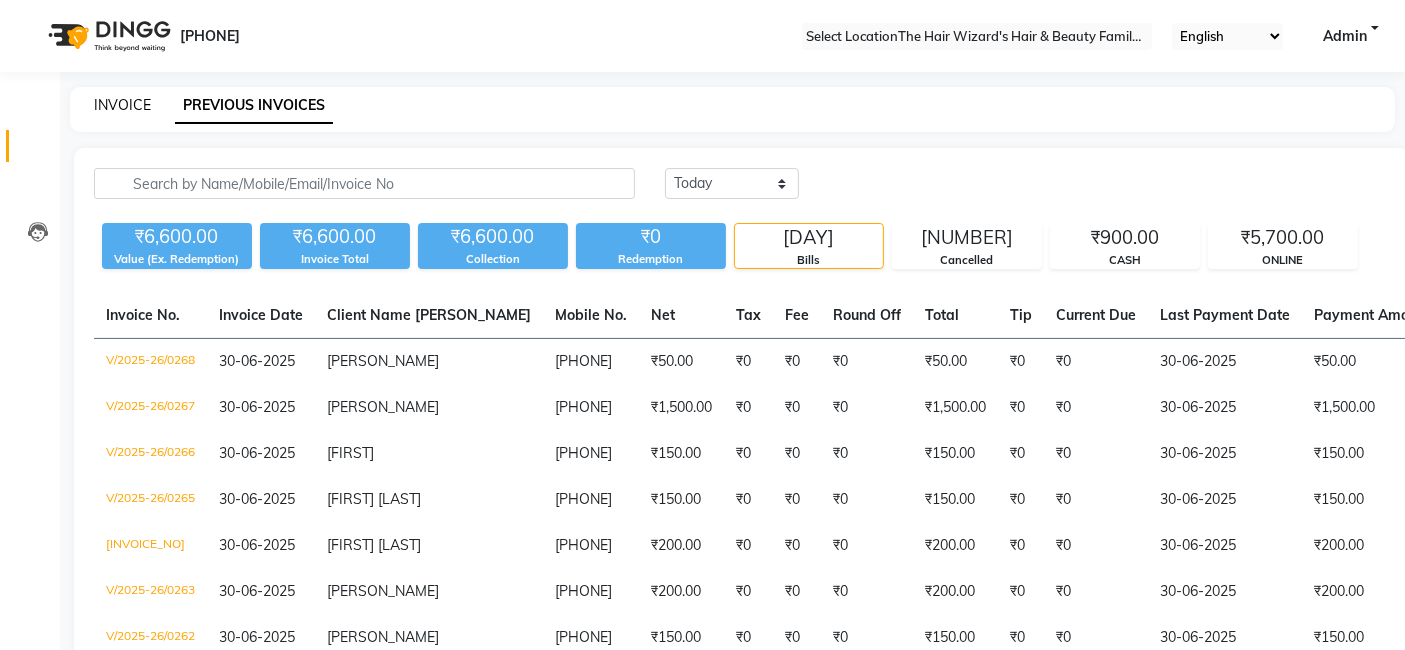 click on "INVOICE" at bounding box center (122, 105) 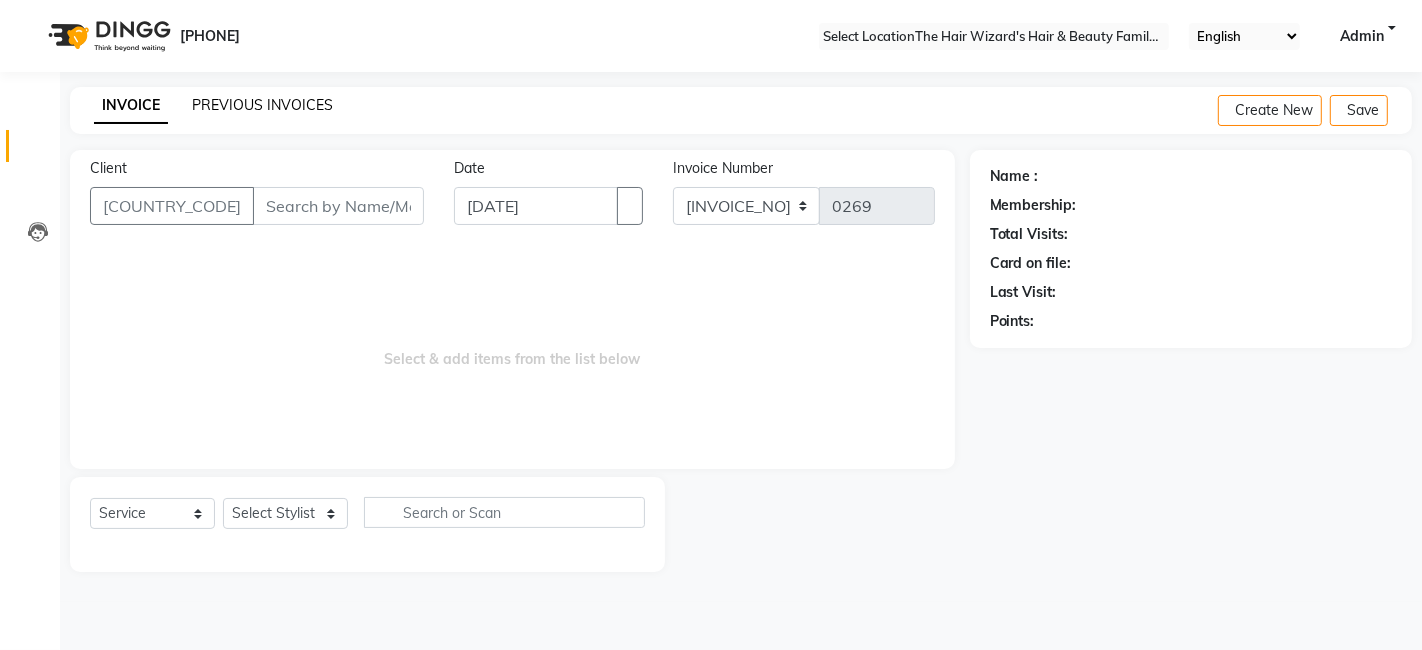 click on "PREVIOUS INVOICES" at bounding box center [262, 105] 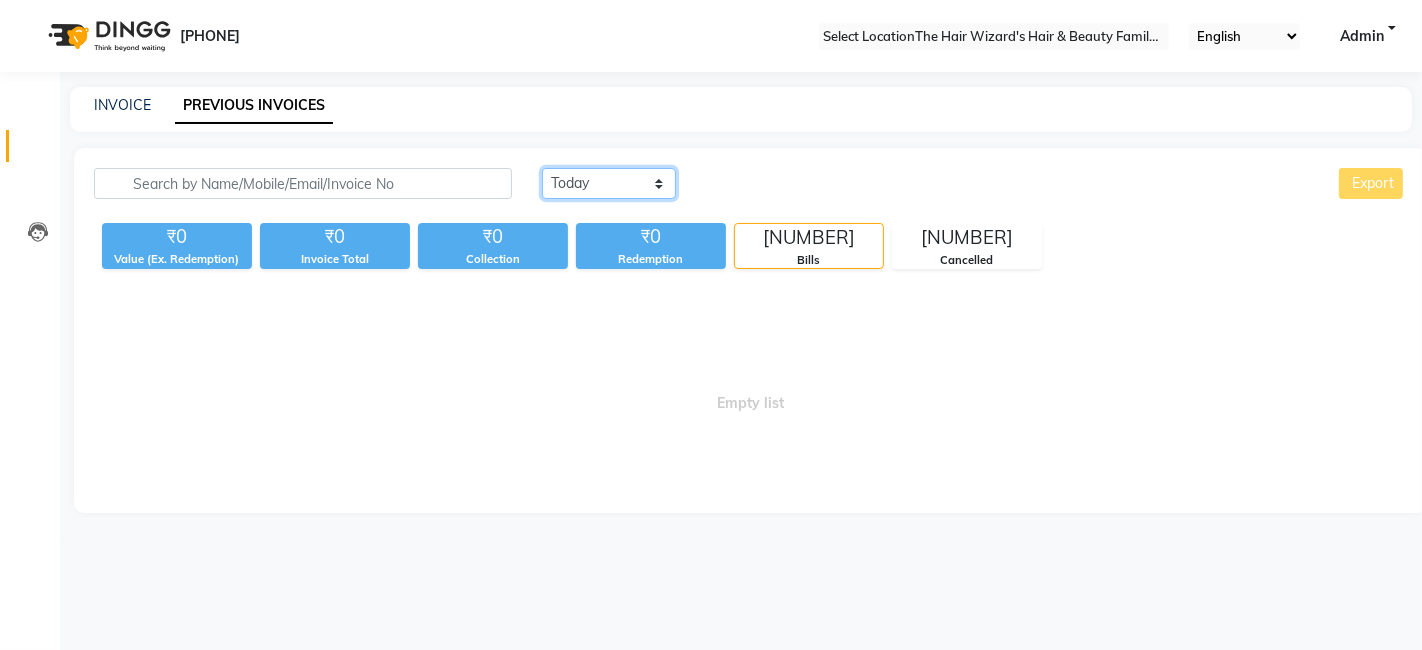 click on "Today Yesterday Custom Range" at bounding box center [609, 183] 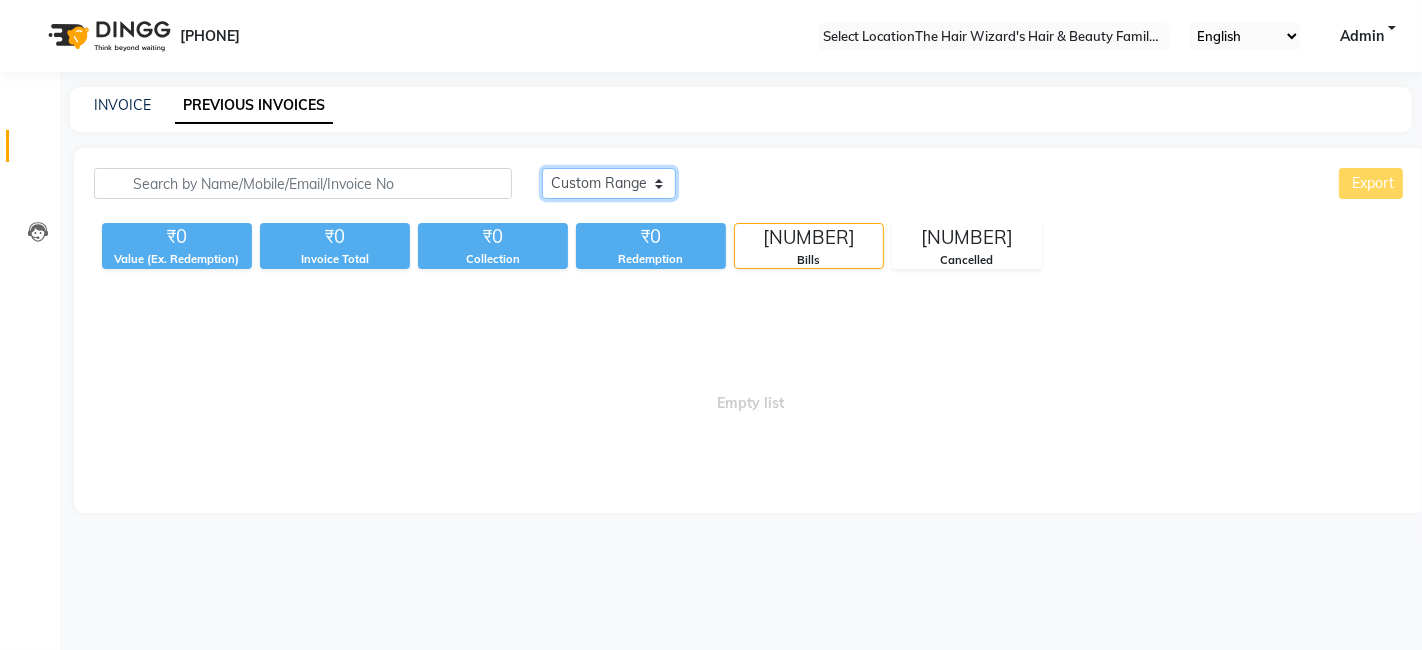 click on "Today Yesterday Custom Range" at bounding box center [609, 183] 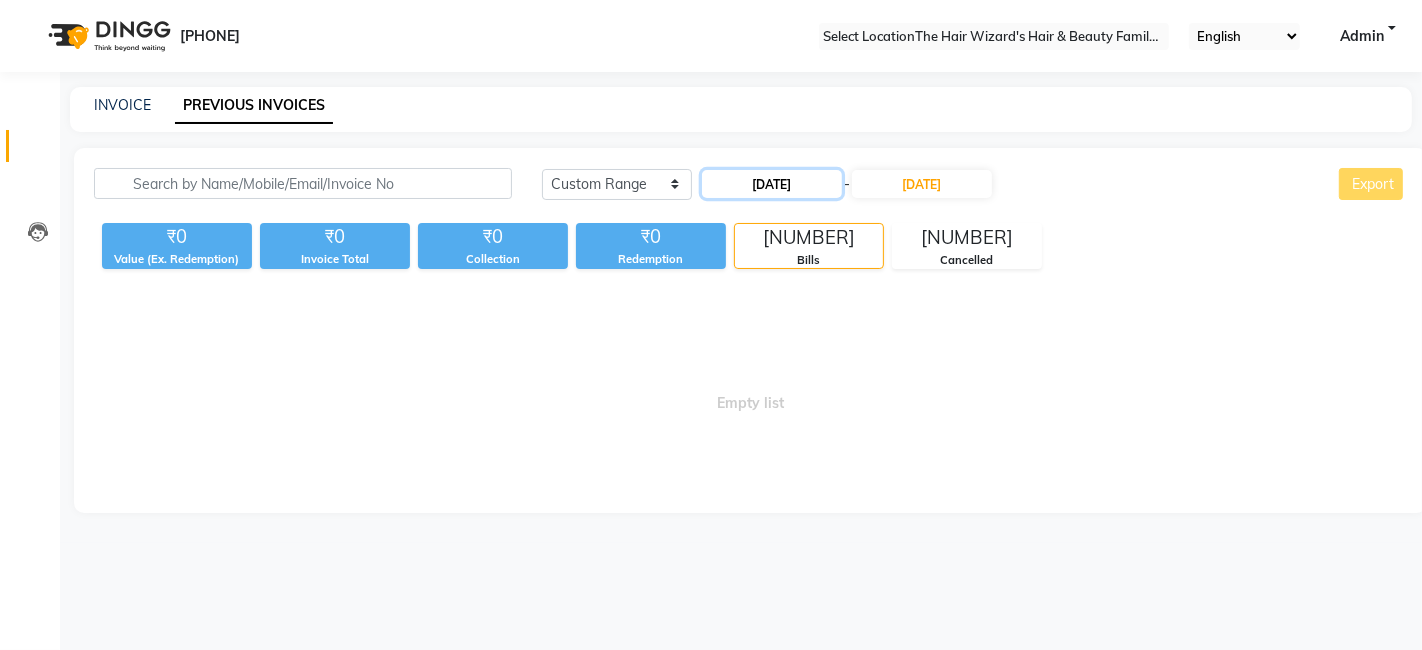 click on "[DATE]" at bounding box center [772, 184] 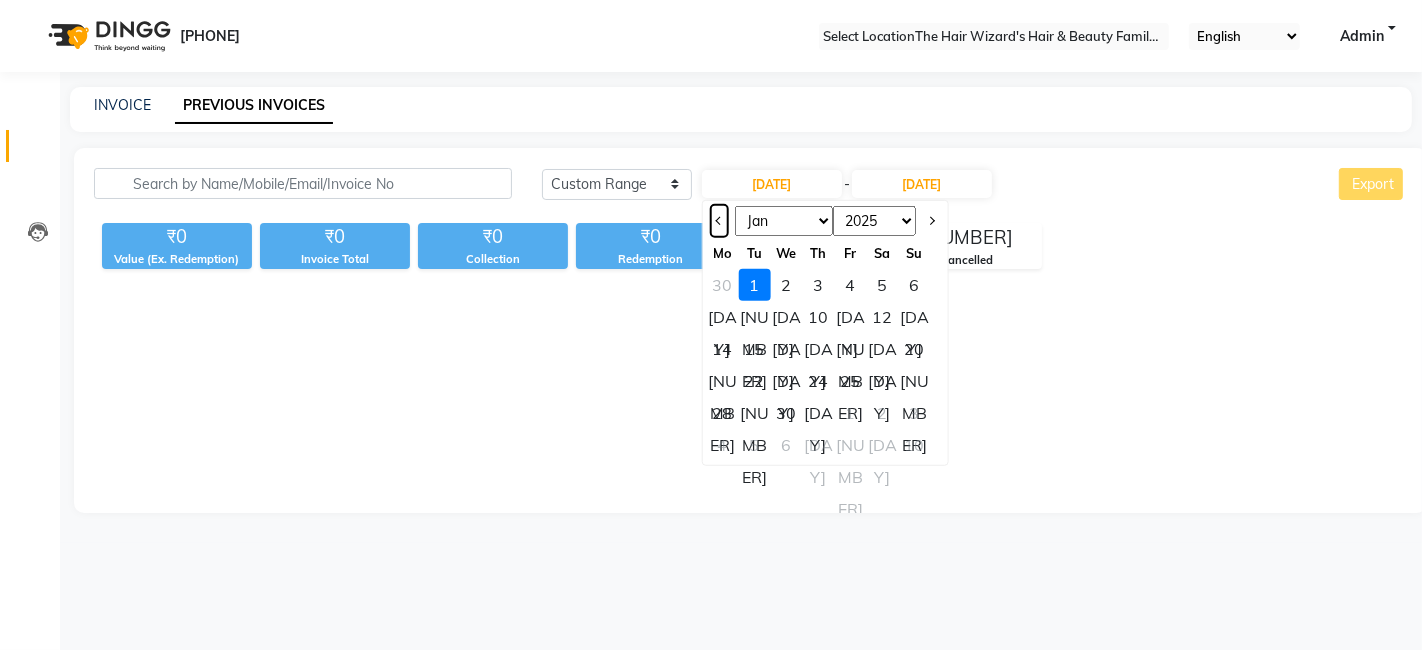 click at bounding box center [718, 221] 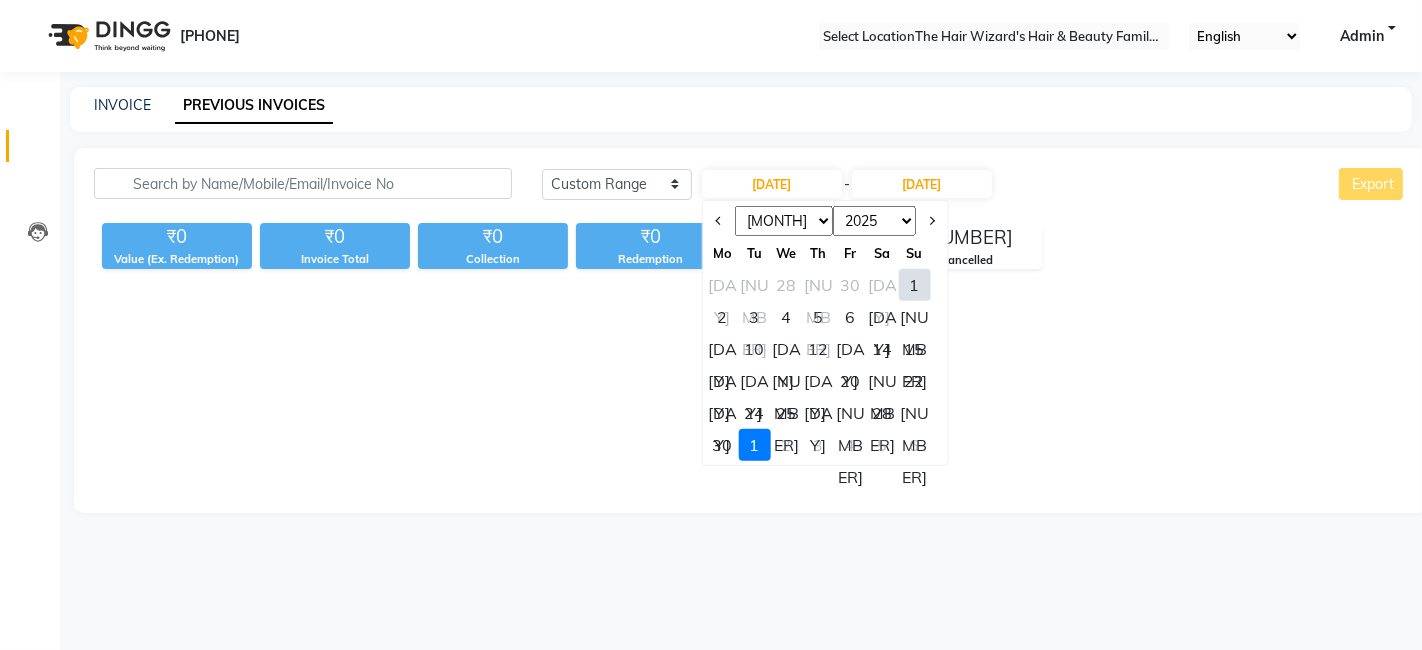 click on "[NUMBER]" at bounding box center (914, 413) 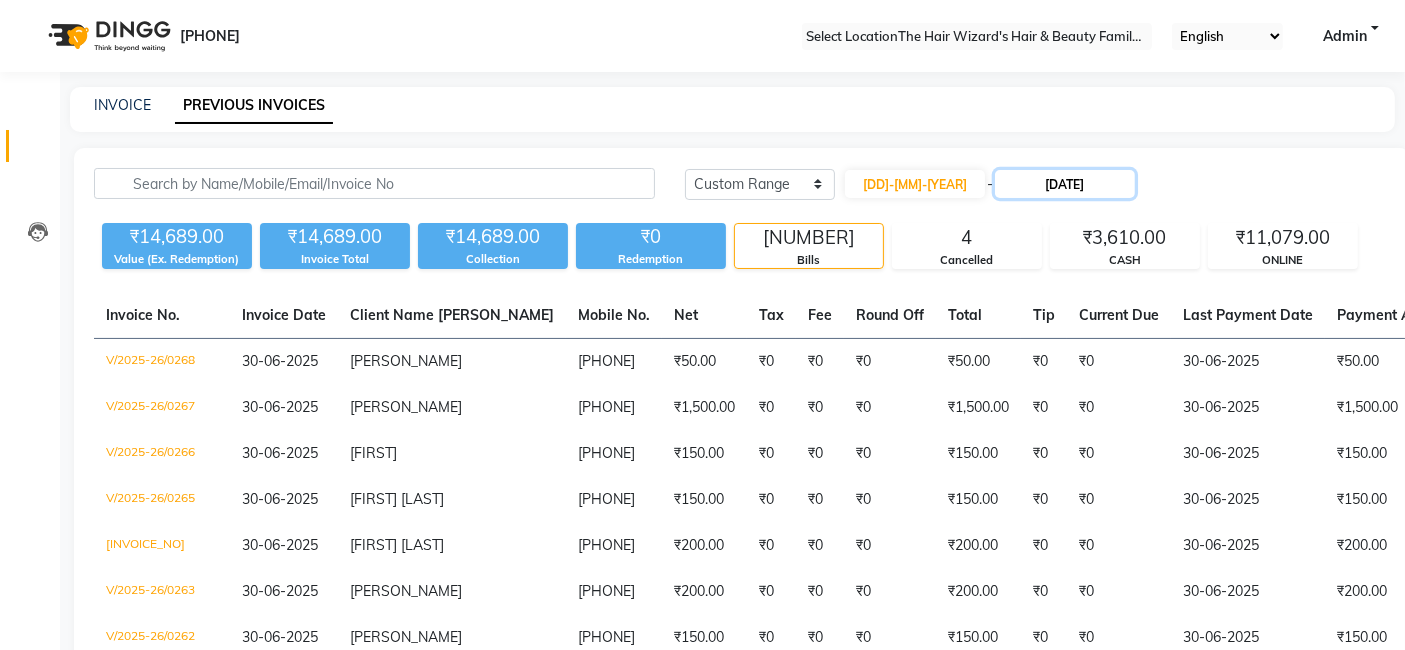 click on "[DATE]" at bounding box center [1065, 184] 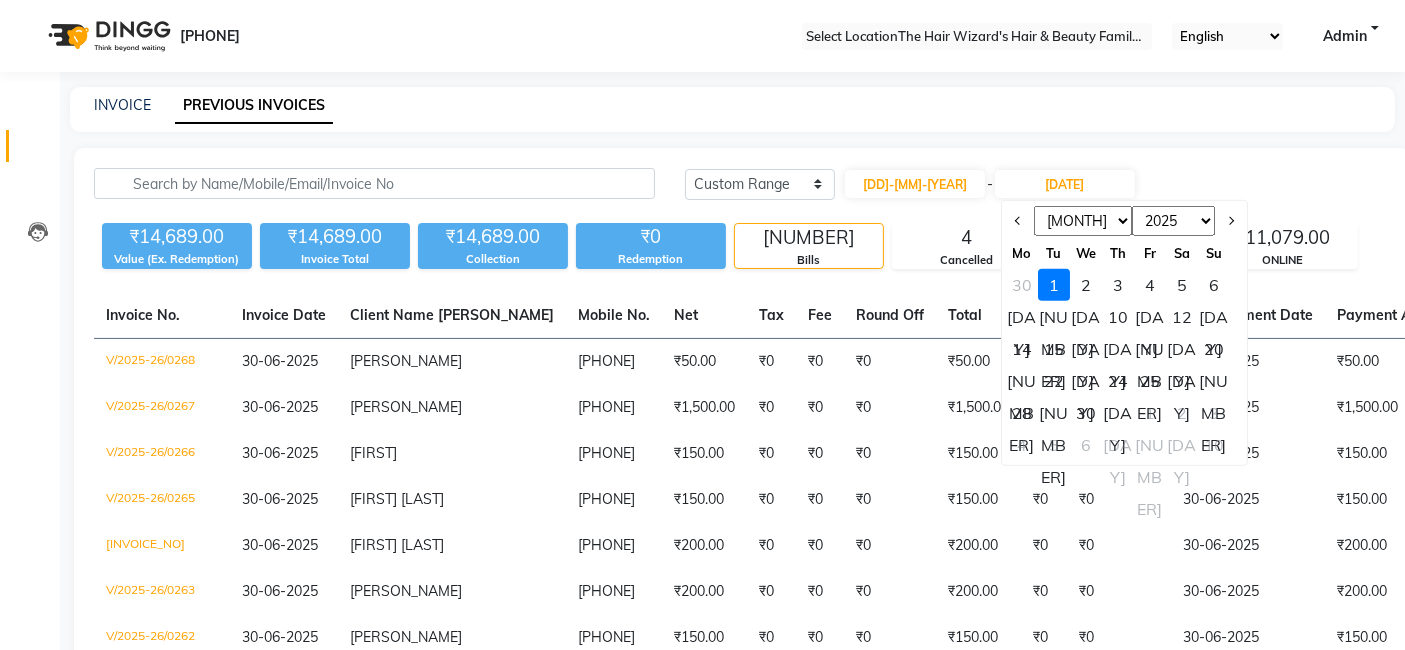 click on "Jun Jul Aug Sep Oct Nov Dec" at bounding box center (1083, 221) 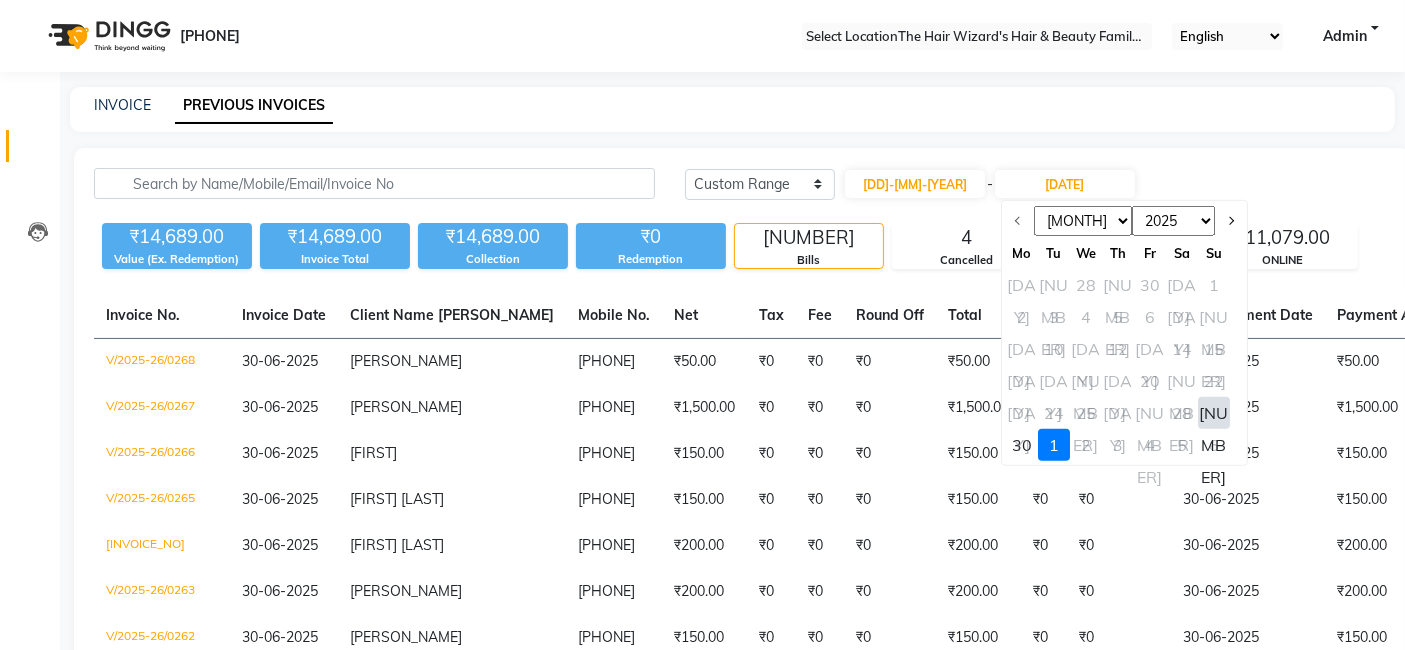 click on "[NUMBER]" at bounding box center (1214, 413) 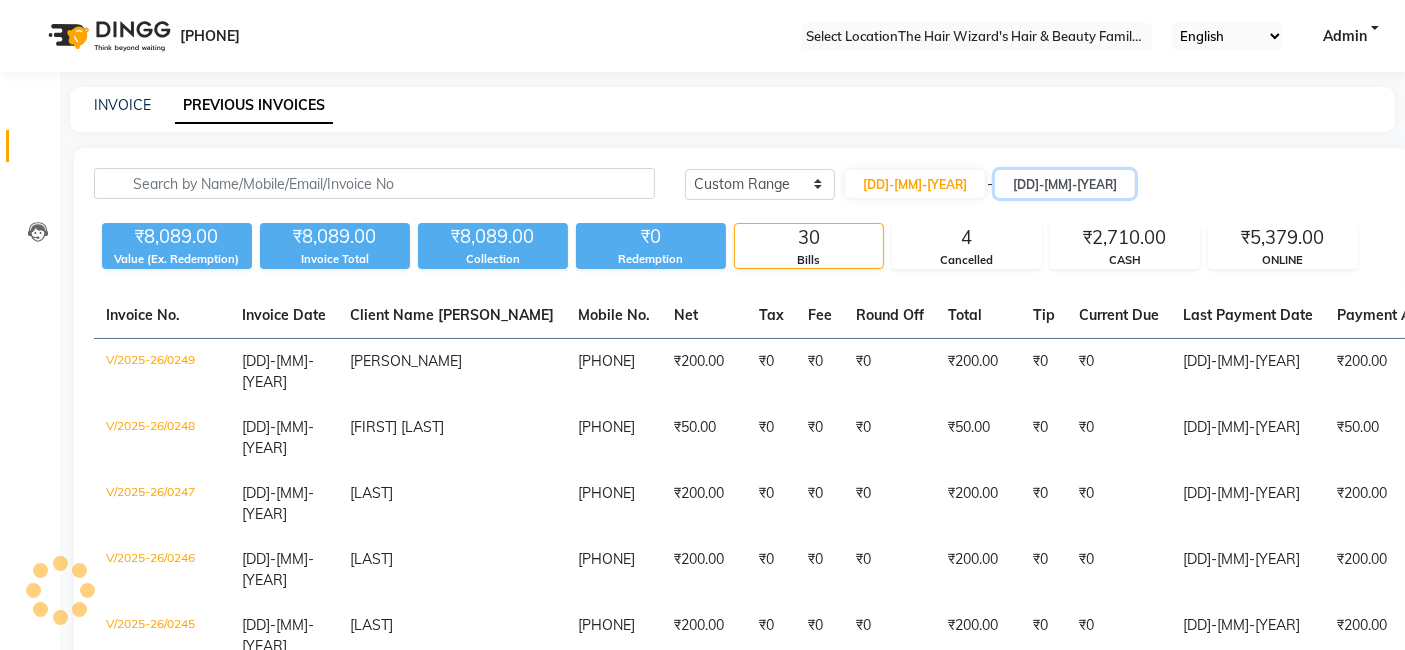 type on "[DD]-[MM]-[YEAR]" 